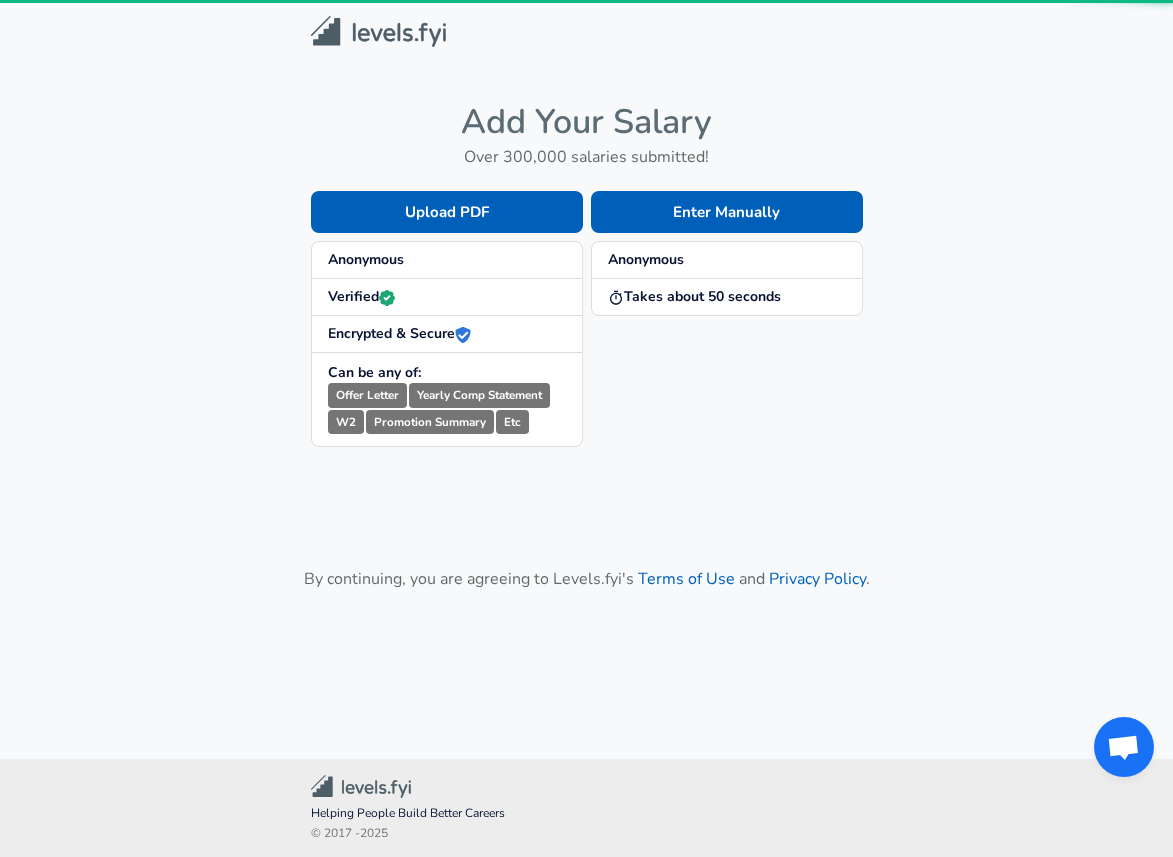 scroll, scrollTop: 0, scrollLeft: 0, axis: both 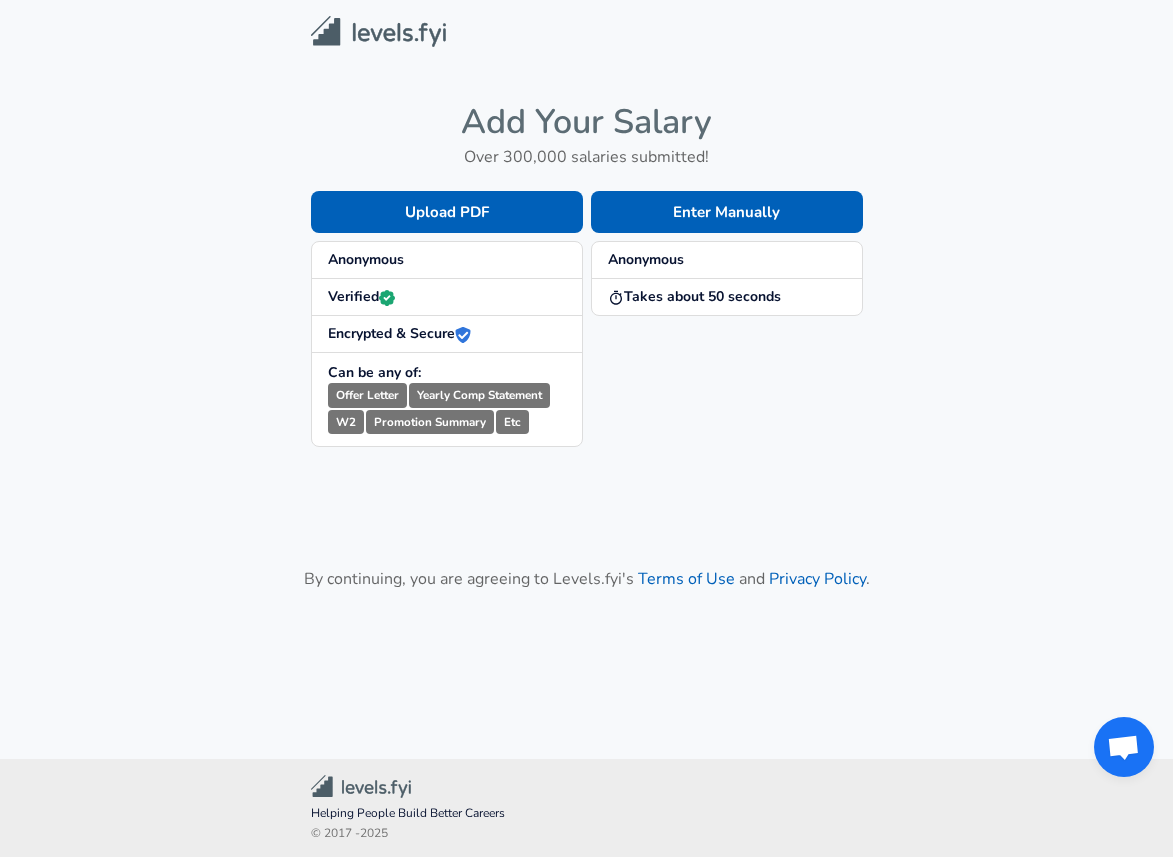 click on "Anonymous" at bounding box center (447, 260) 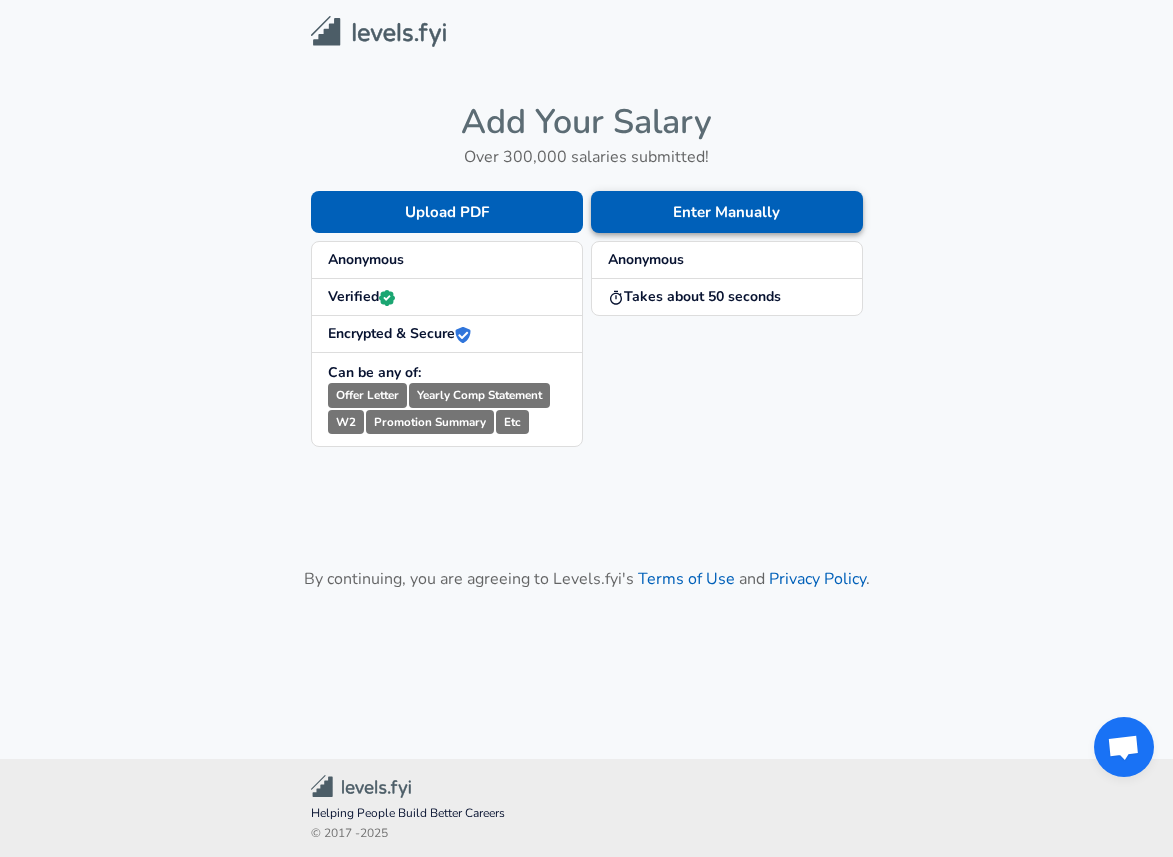 click on "Enter Manually" at bounding box center [727, 212] 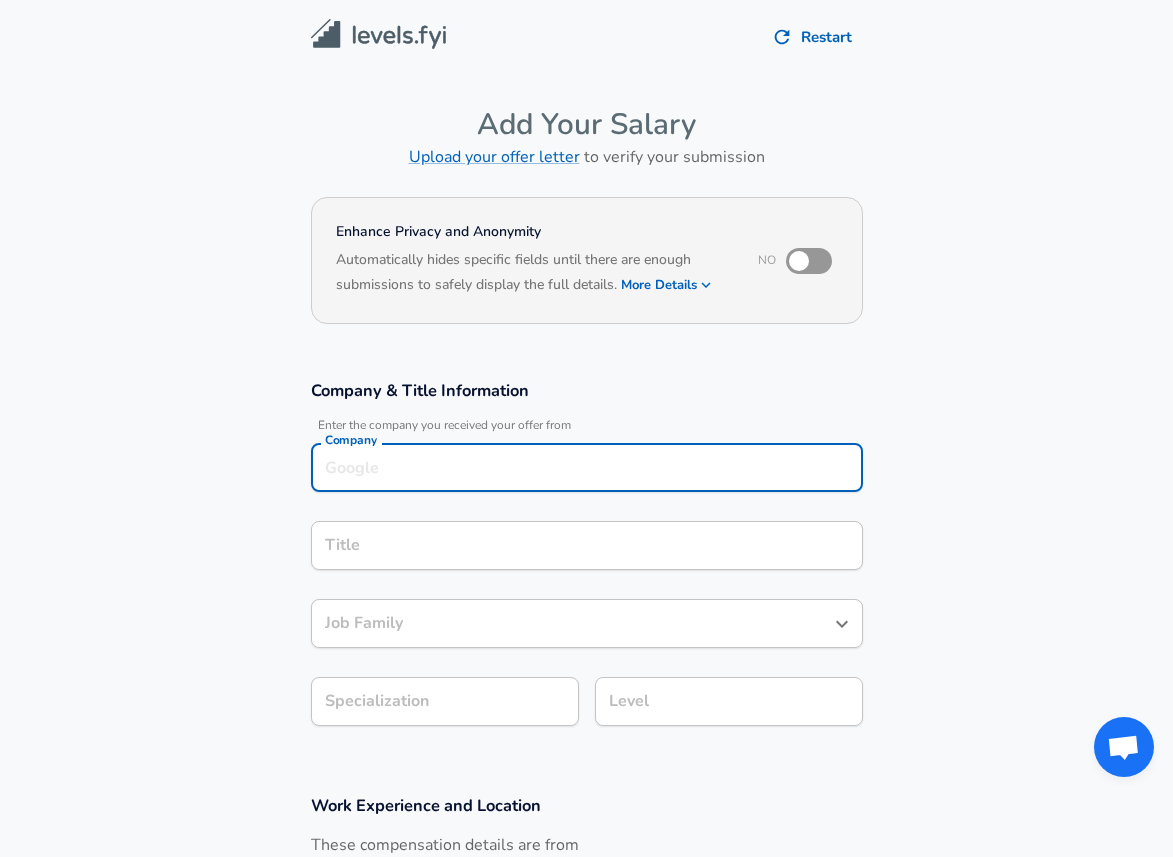 scroll, scrollTop: 20, scrollLeft: 0, axis: vertical 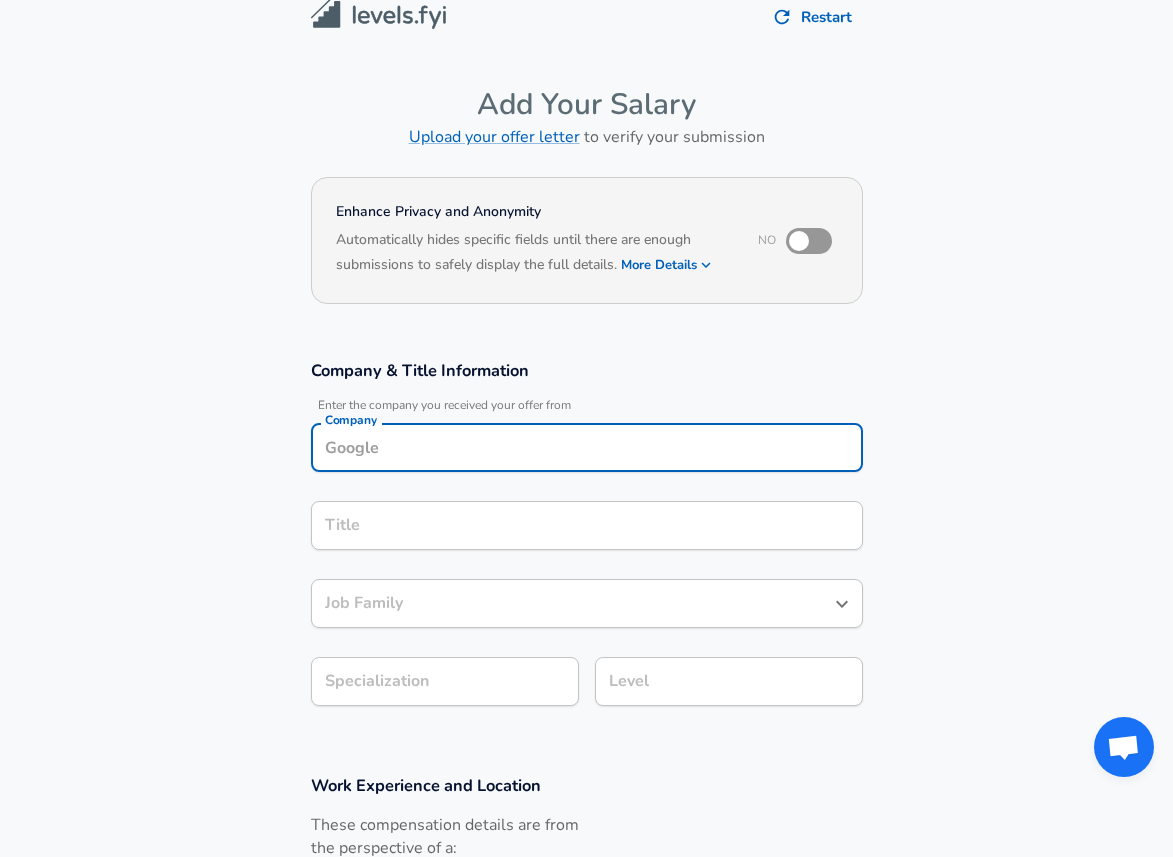 click on "Company" at bounding box center (587, 447) 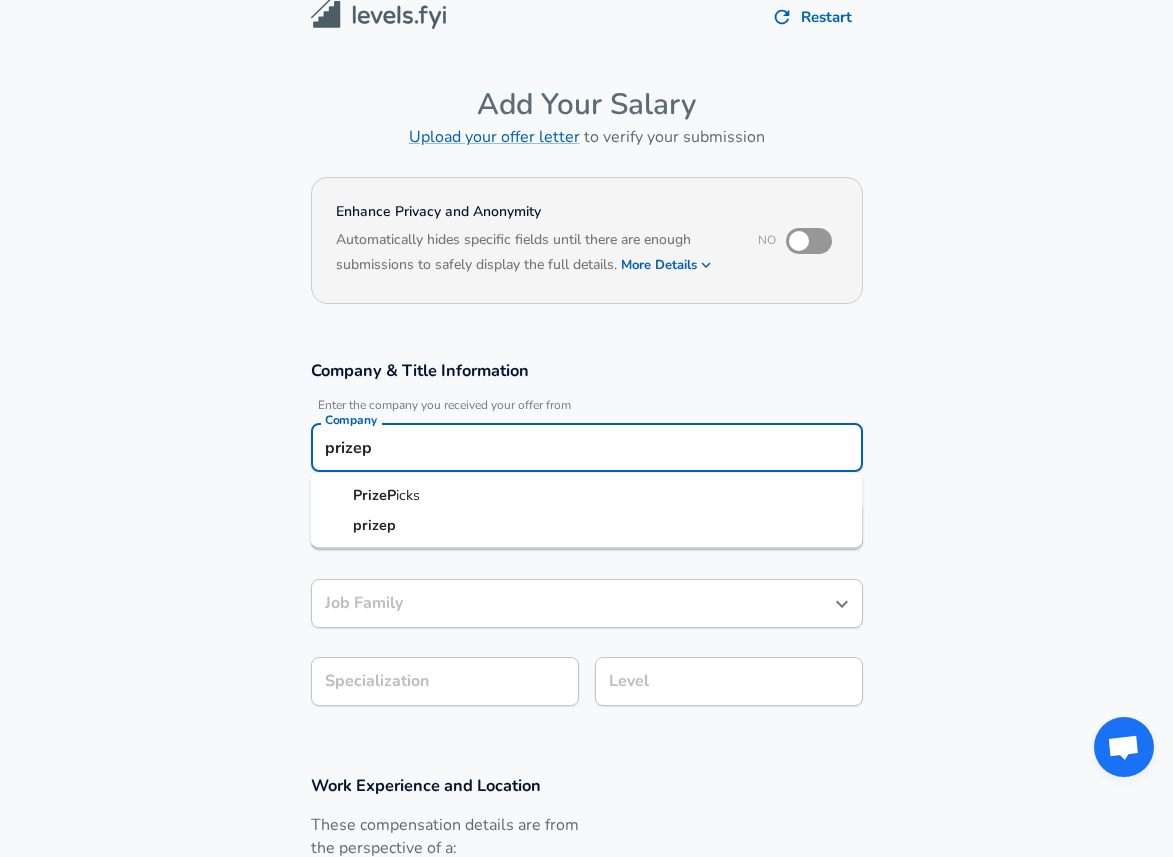 click on "PrizeP icks" at bounding box center [587, 496] 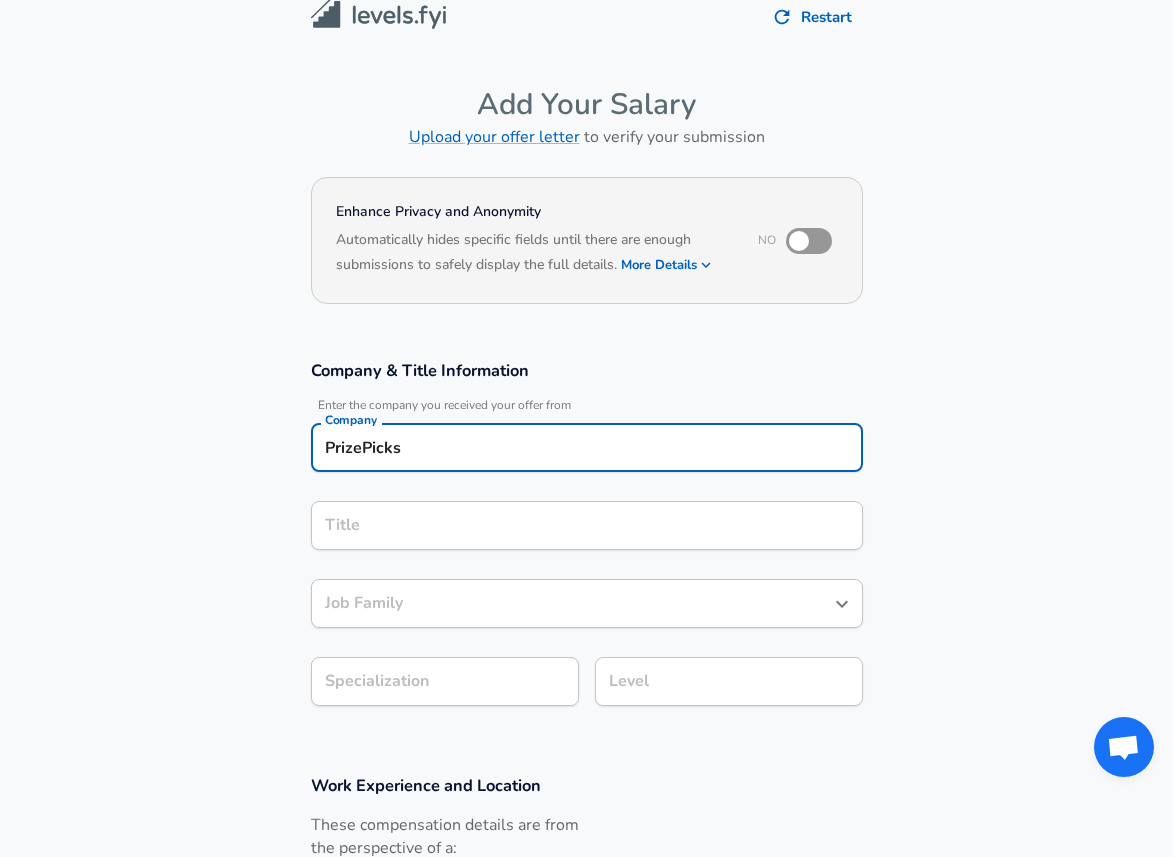 type on "PrizePicks" 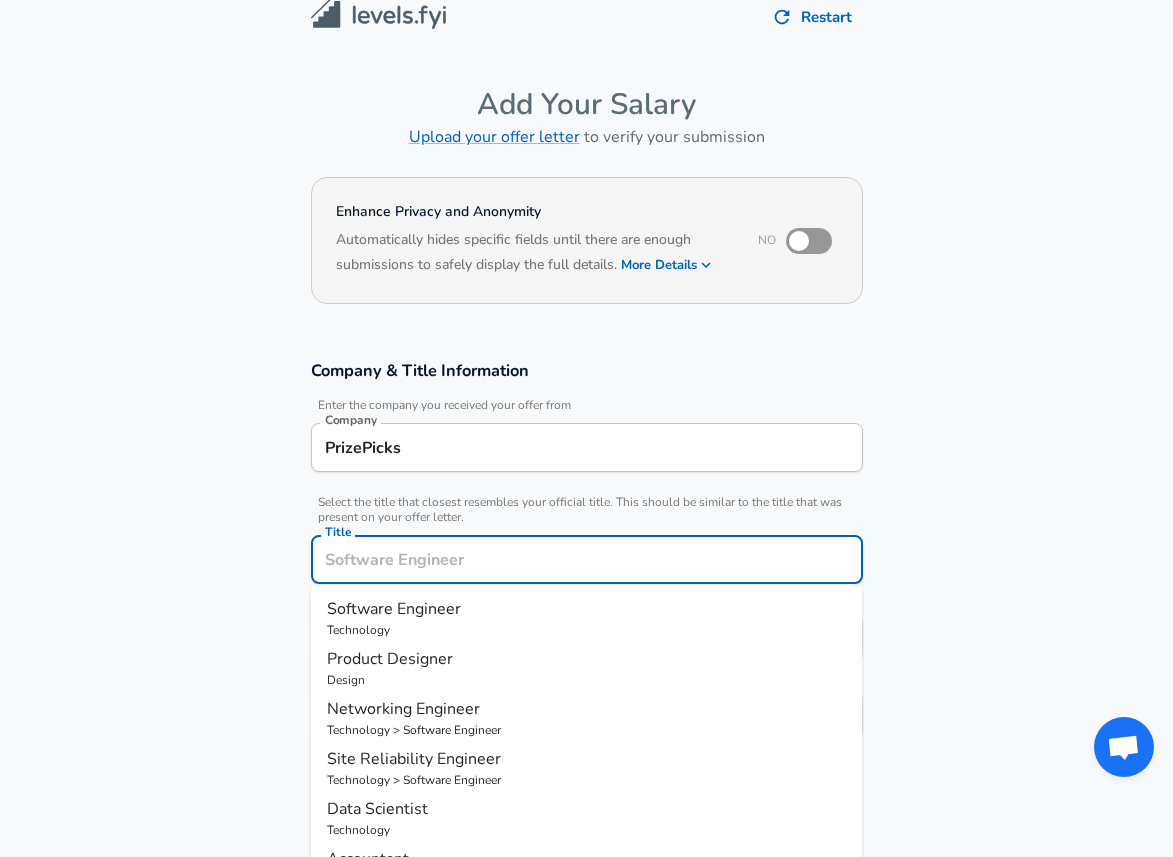scroll, scrollTop: 60, scrollLeft: 0, axis: vertical 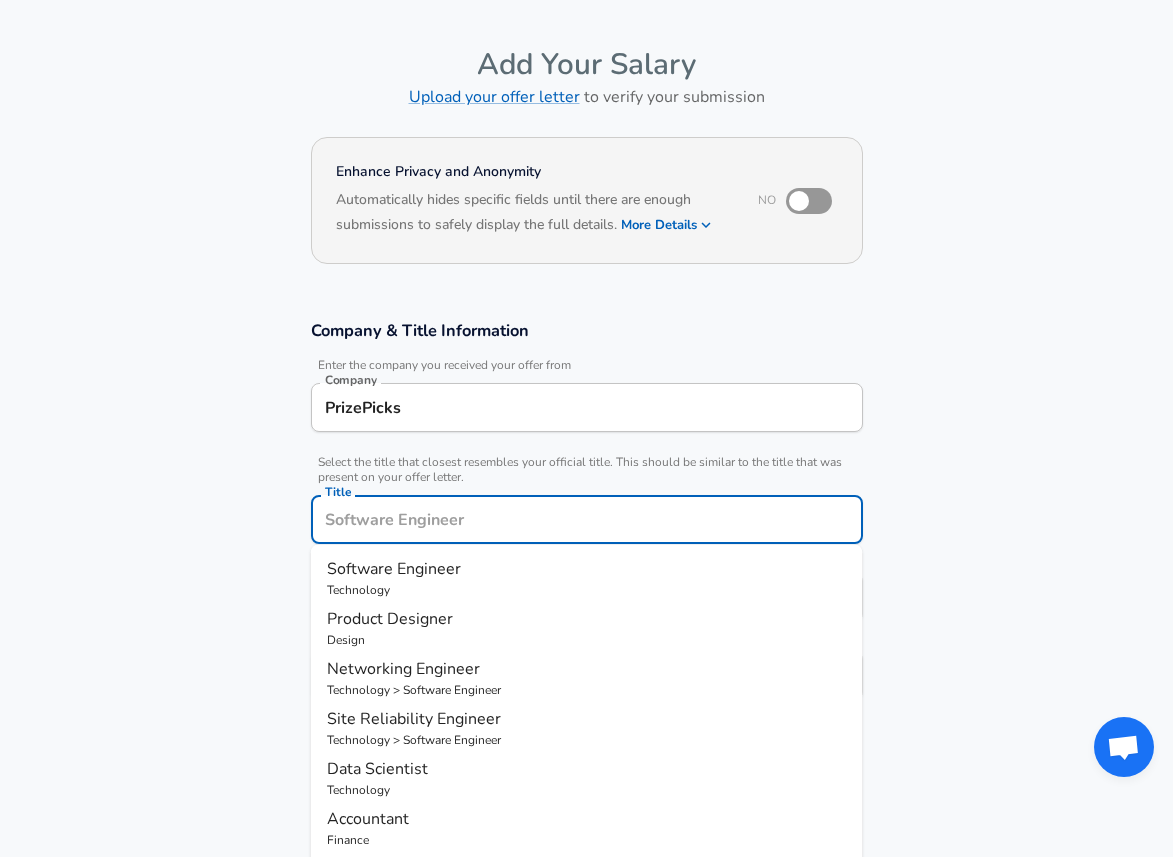 click on "Title" at bounding box center (587, 519) 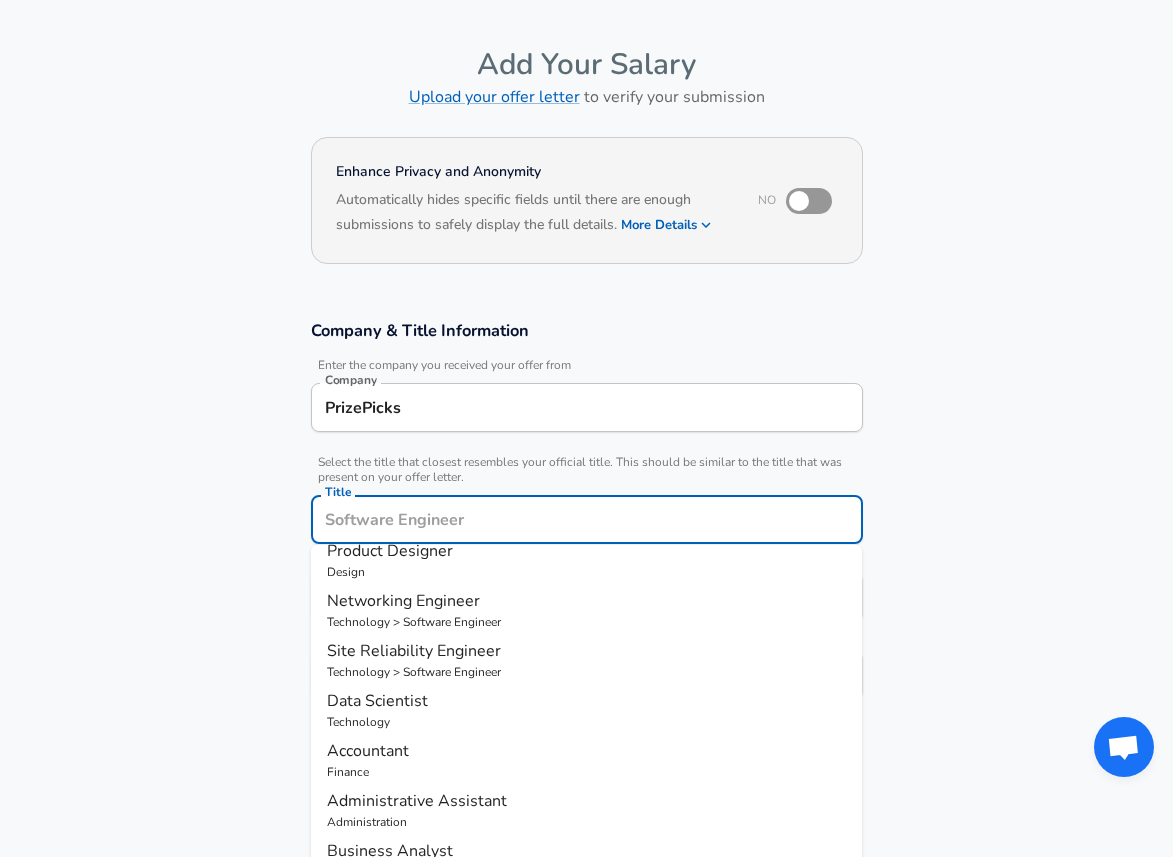 scroll, scrollTop: 0, scrollLeft: 0, axis: both 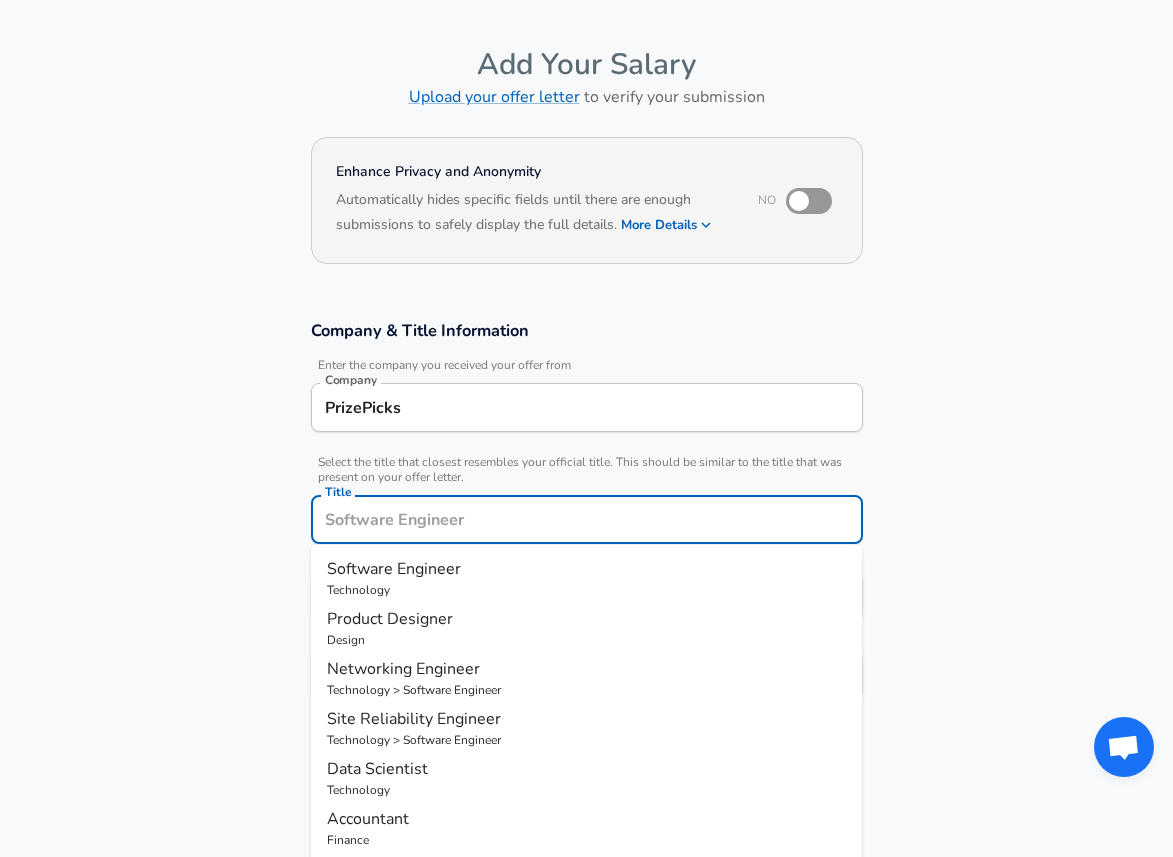 click on "Software Engineer" at bounding box center [394, 569] 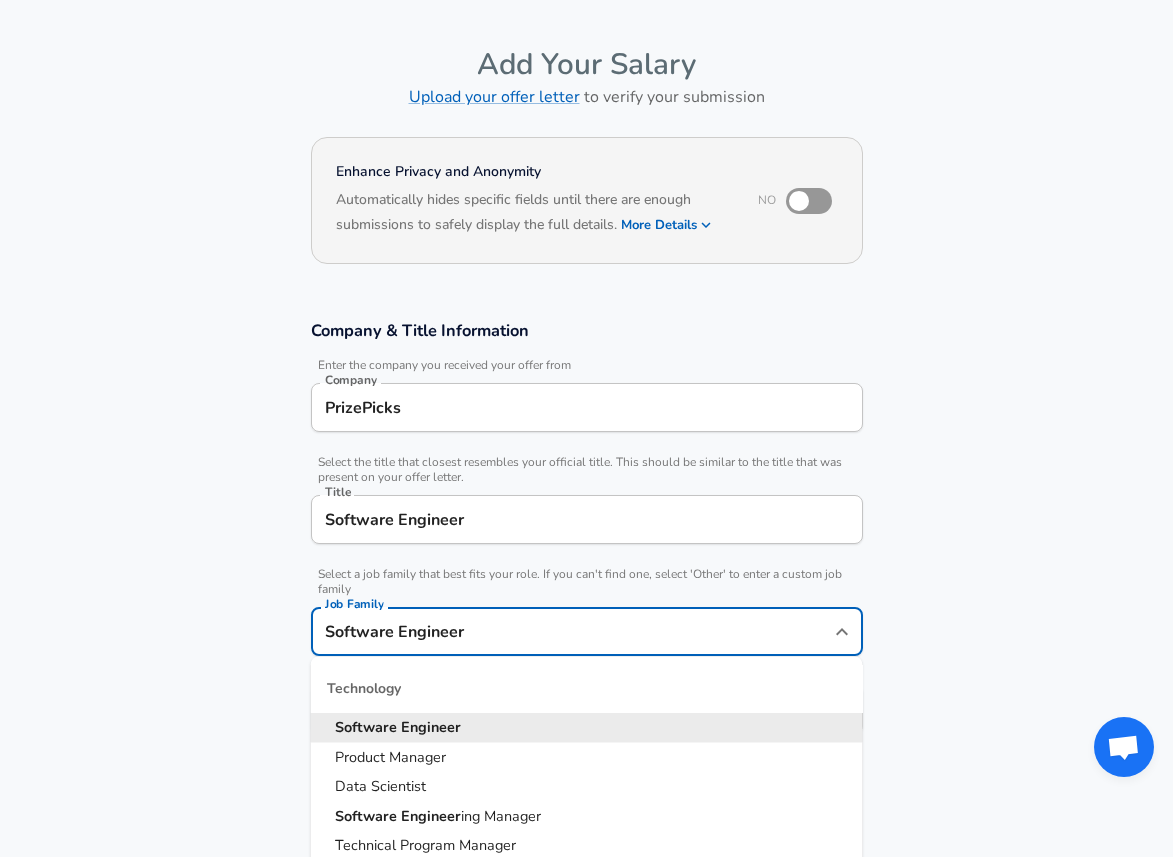 scroll, scrollTop: 100, scrollLeft: 0, axis: vertical 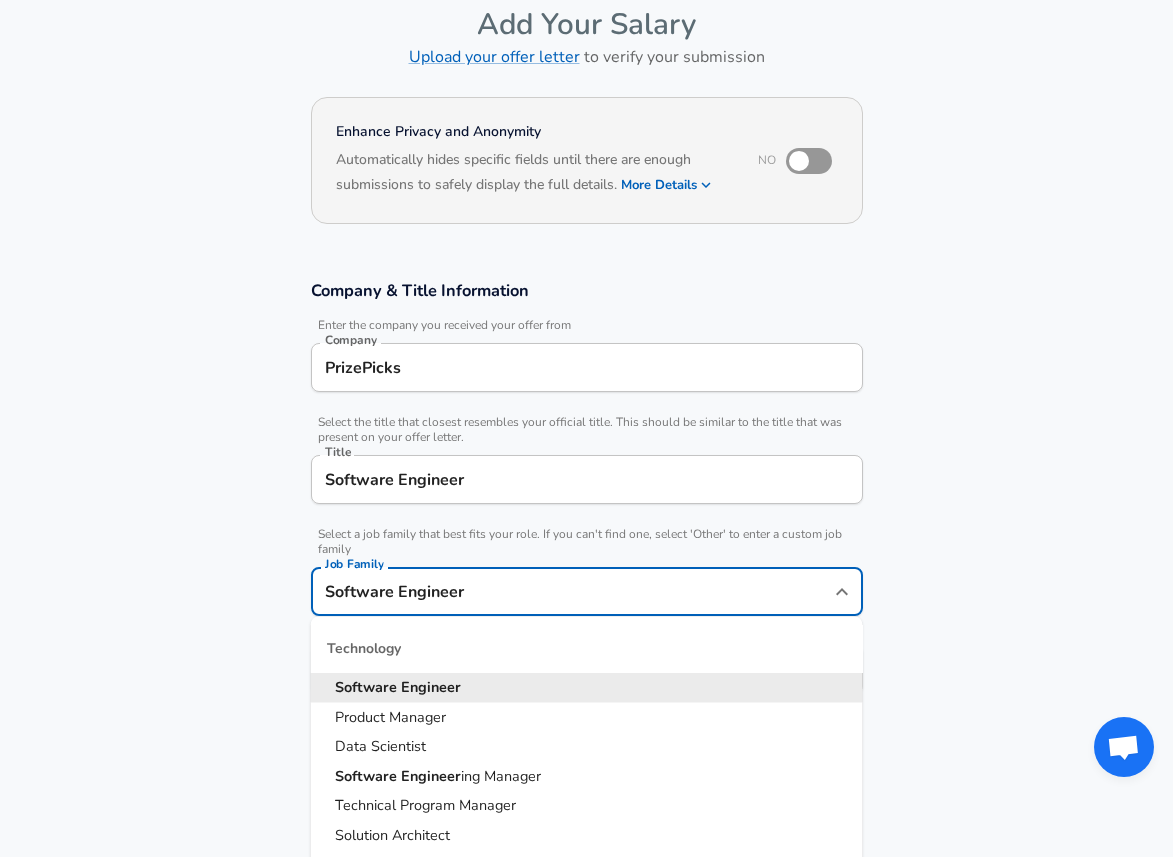 click on "Software Engineer" at bounding box center [572, 591] 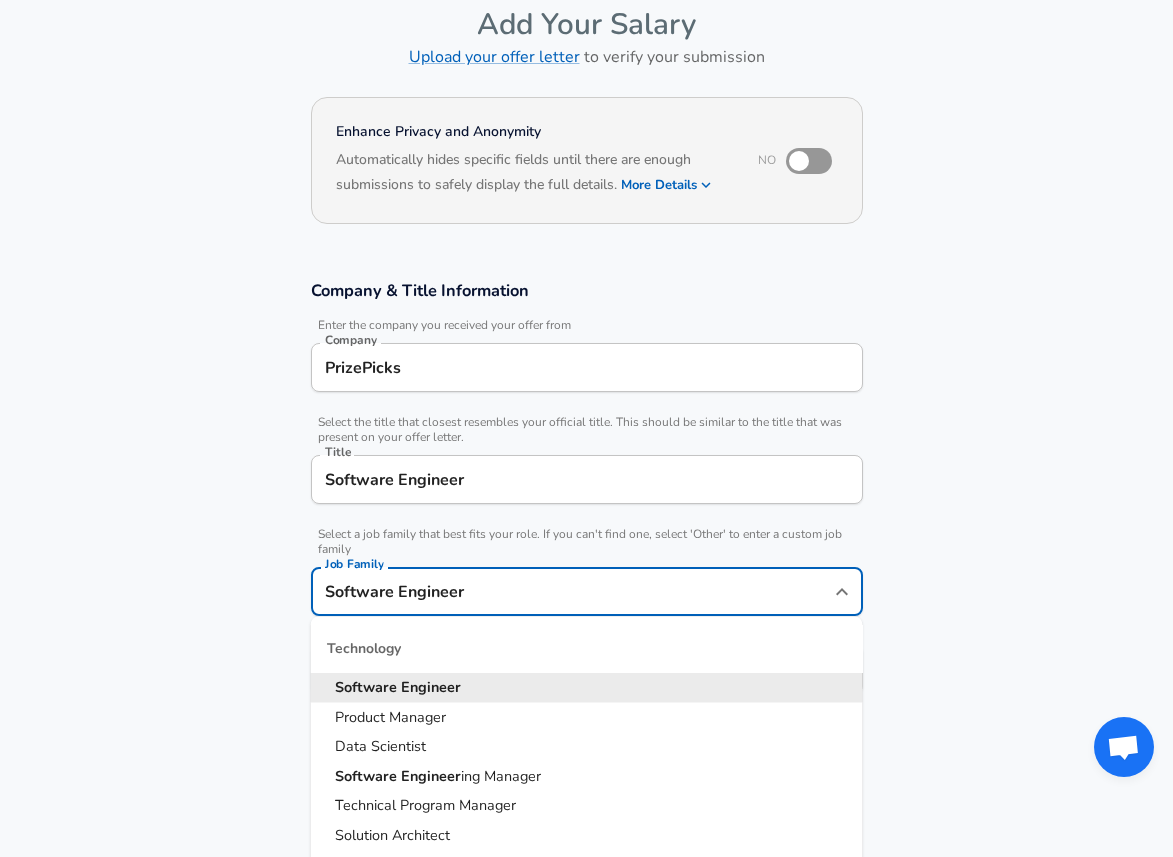click on "Software     Engineer" at bounding box center [398, 688] 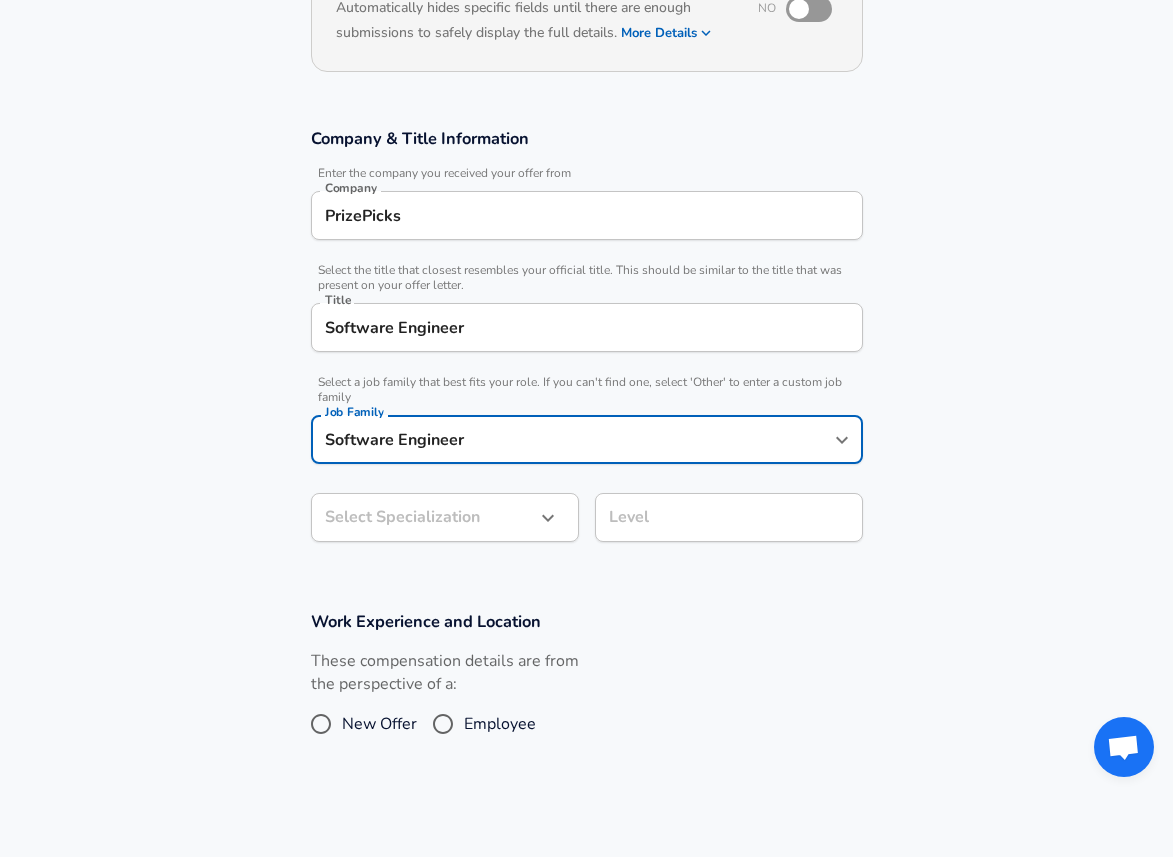 click on "Restart Add Your Salary Upload your offer letter   to verify your submission Enhance Privacy and Anonymity No Automatically hides specific fields until there are enough submissions to safely display the full details.   More Details Based on your submission and the data points that we have already collected, we will automatically hide and anonymize specific fields if there aren't enough data points to remain sufficiently anonymous. Company & Title Information   Enter the company you received your offer from Company PrizePicks Company   Select the title that closest resembles your official title. This should be similar to the title that was present on your offer letter. Title Software Engineer Title   Select a job family that best fits your role. If you can't find one, select 'Other' to enter a custom job family Job Family Software Engineer Job Family Select Specialization ​ Select Specialization Level Level Work Experience and Location These compensation details are from the perspective of a: New Offer" at bounding box center (586, 176) 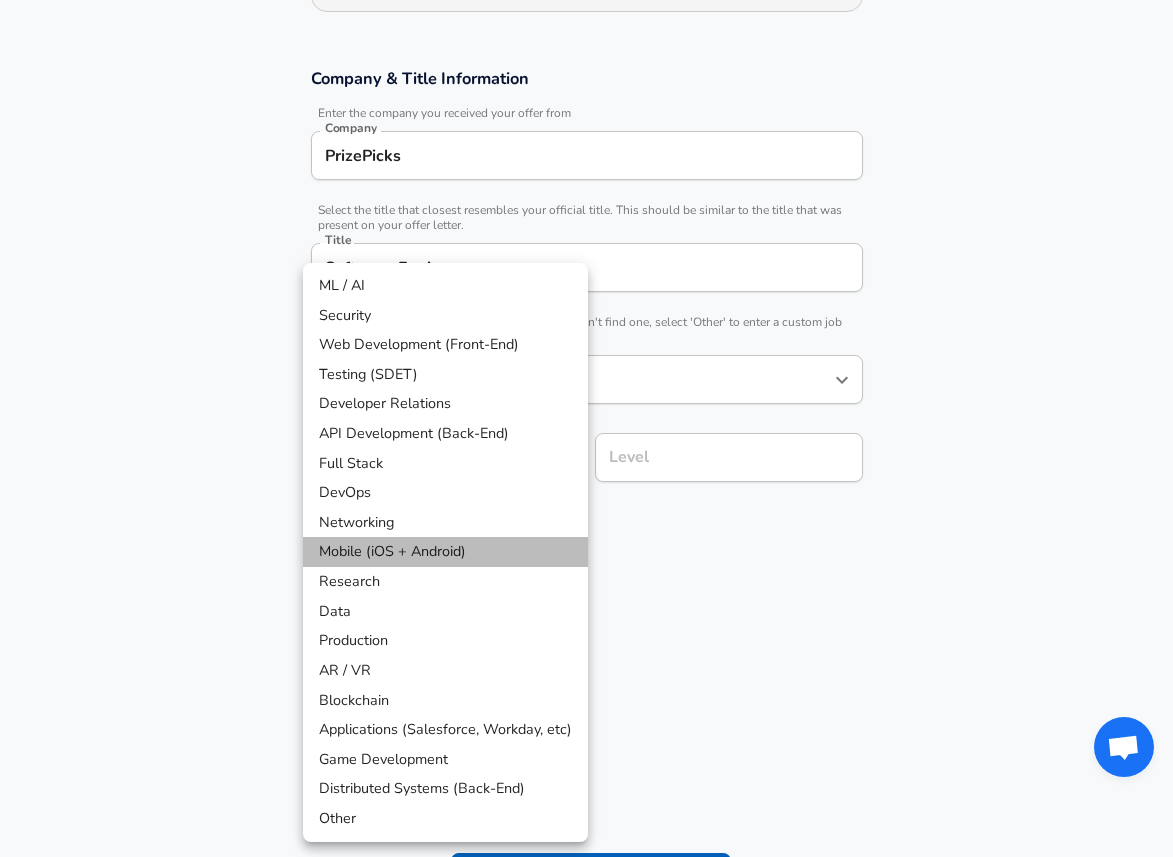 click on "Mobile (iOS + Android)" at bounding box center (445, 552) 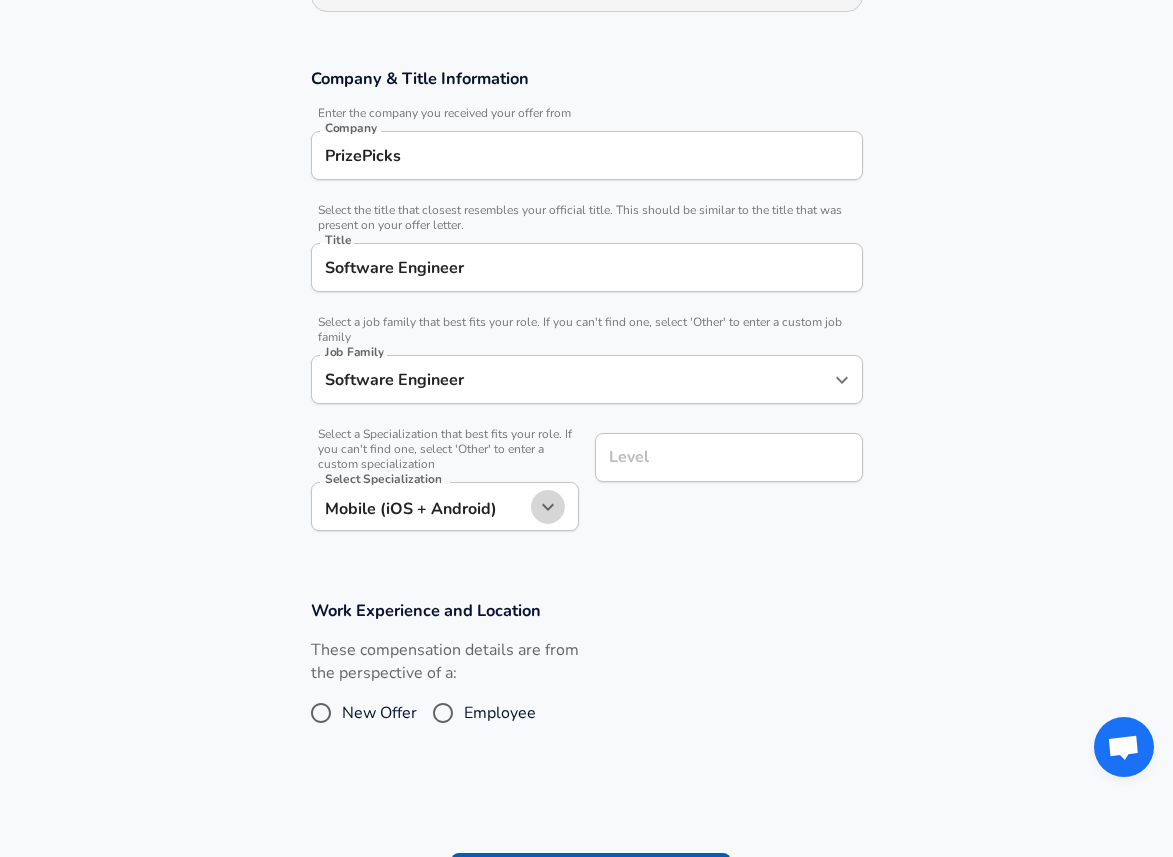 click 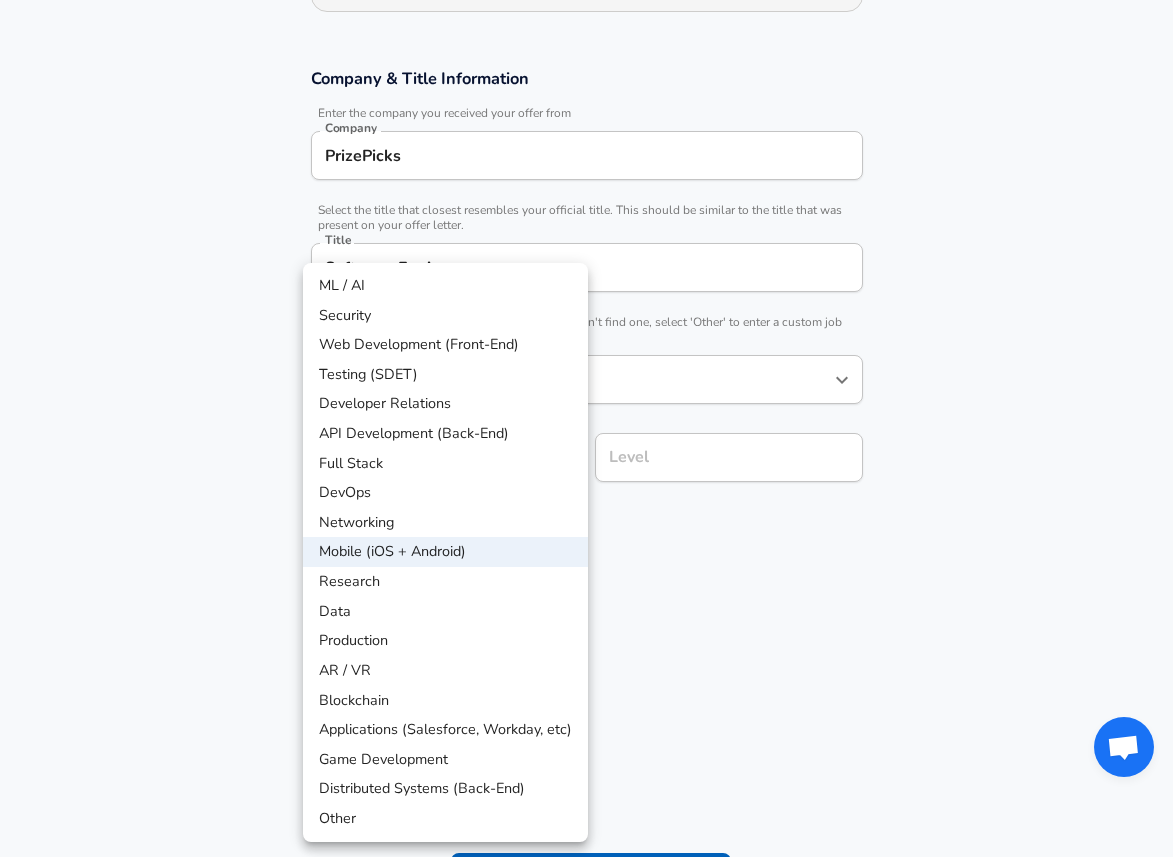 click on "Web Development (Front-End)" at bounding box center [445, 345] 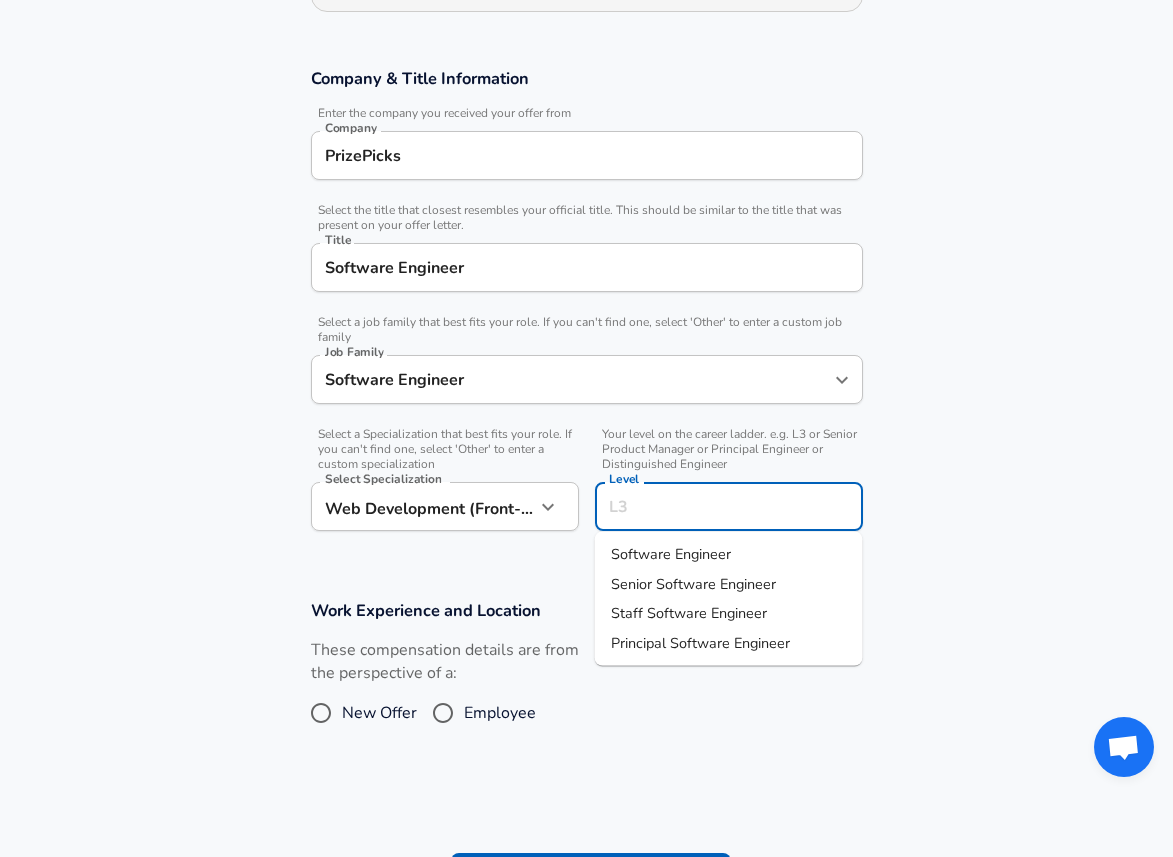 scroll, scrollTop: 352, scrollLeft: 0, axis: vertical 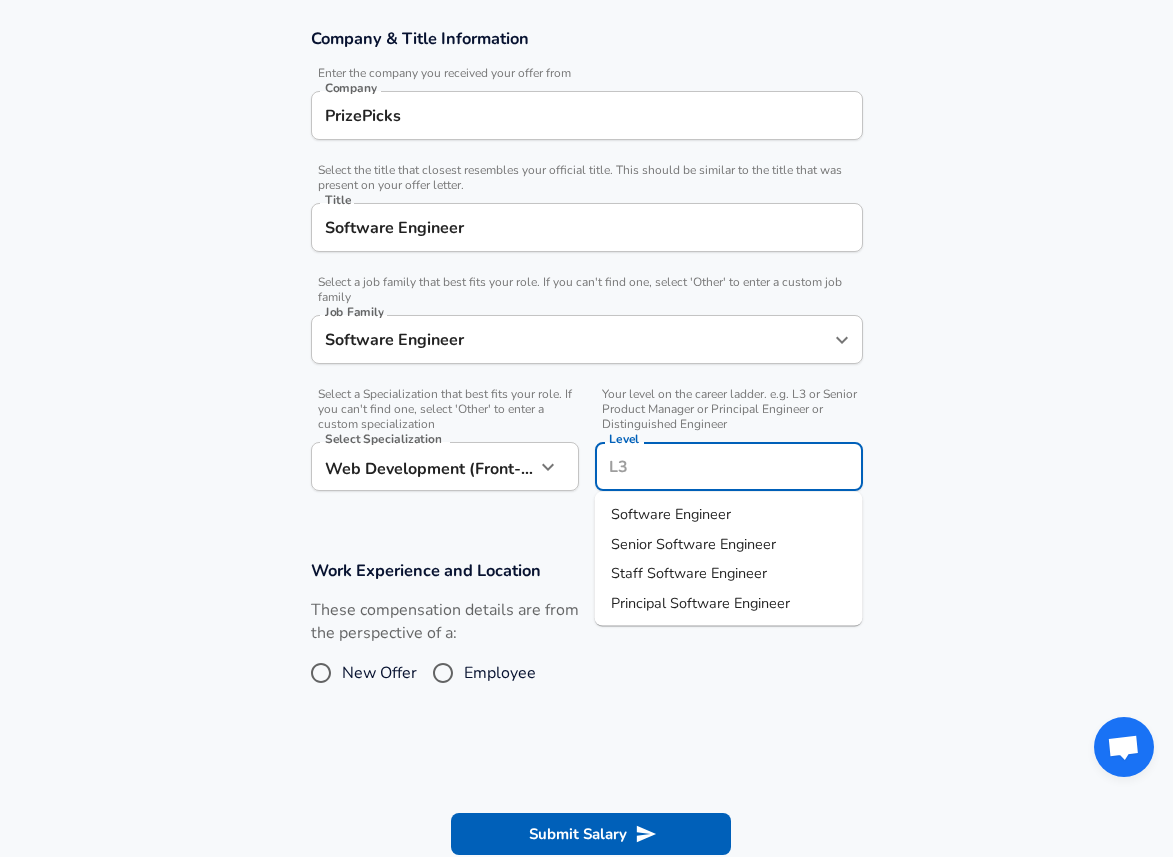 click on "Level" at bounding box center [729, 466] 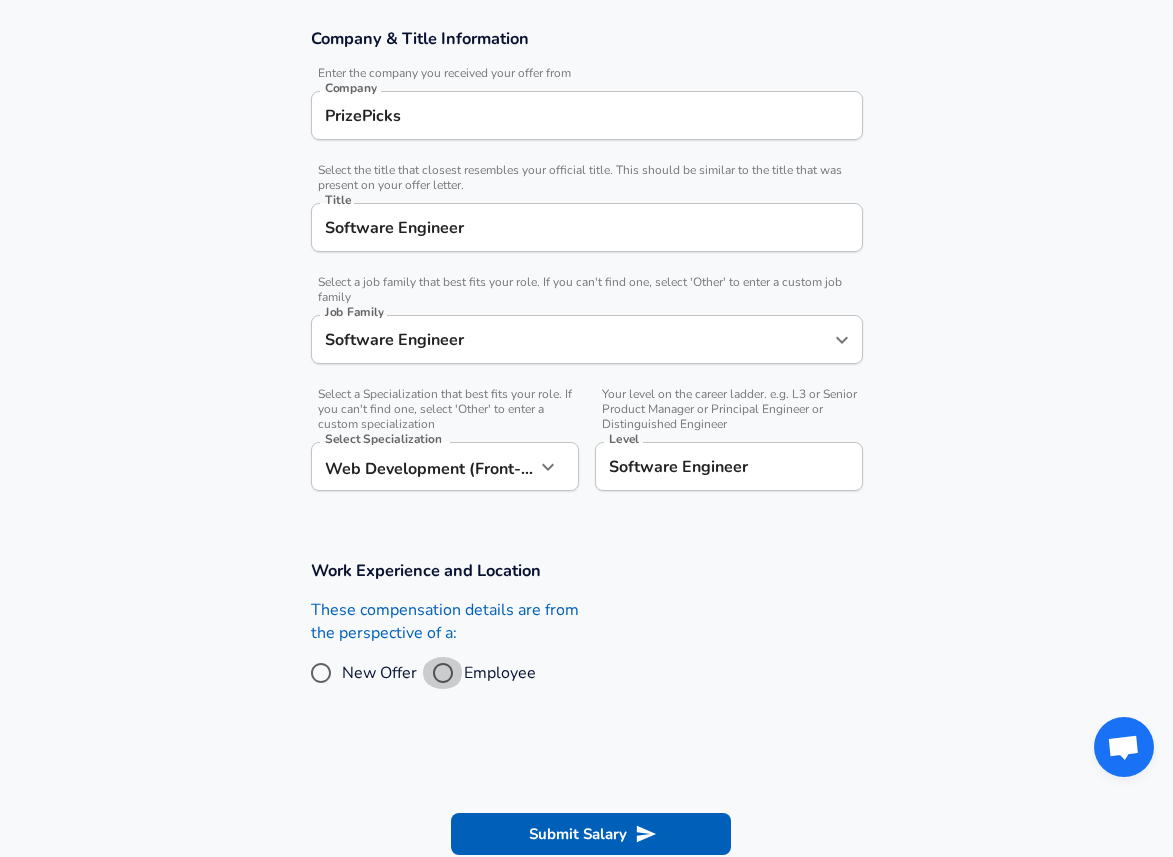 click on "Employee" at bounding box center (443, 673) 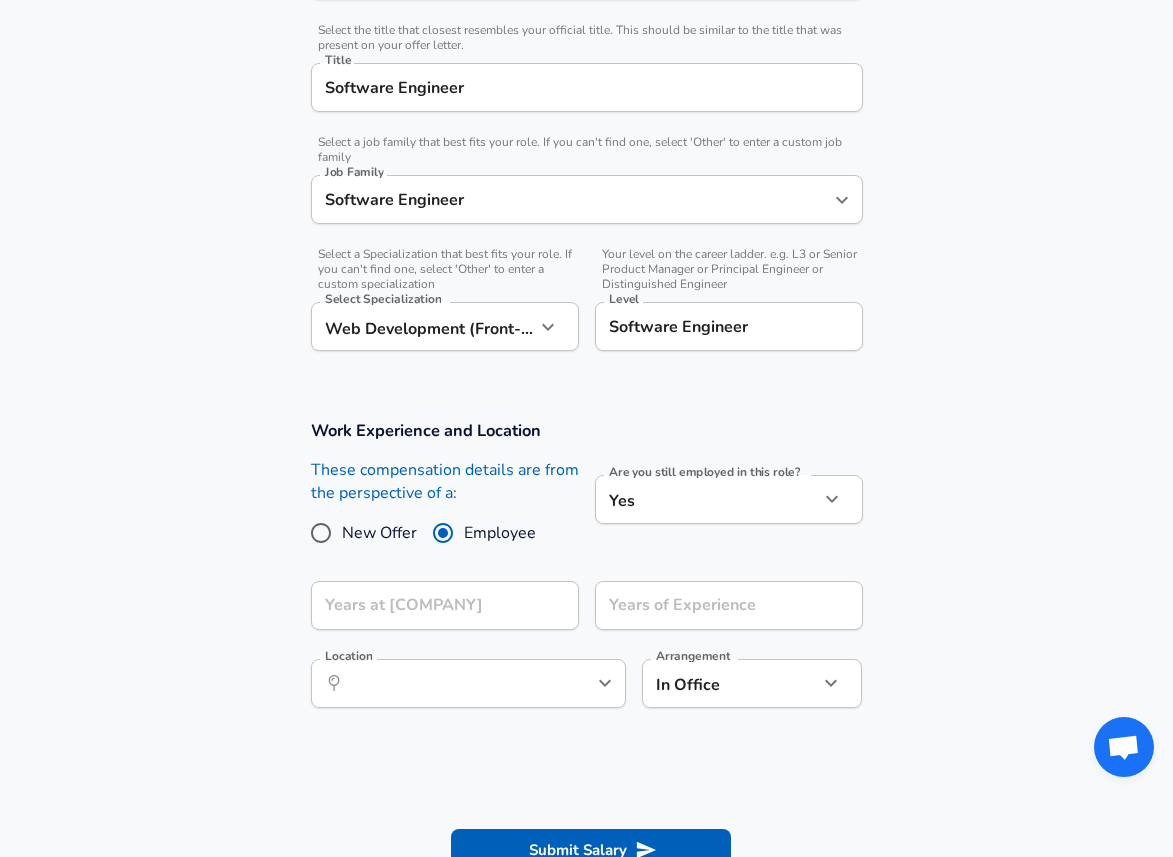 scroll, scrollTop: 612, scrollLeft: 0, axis: vertical 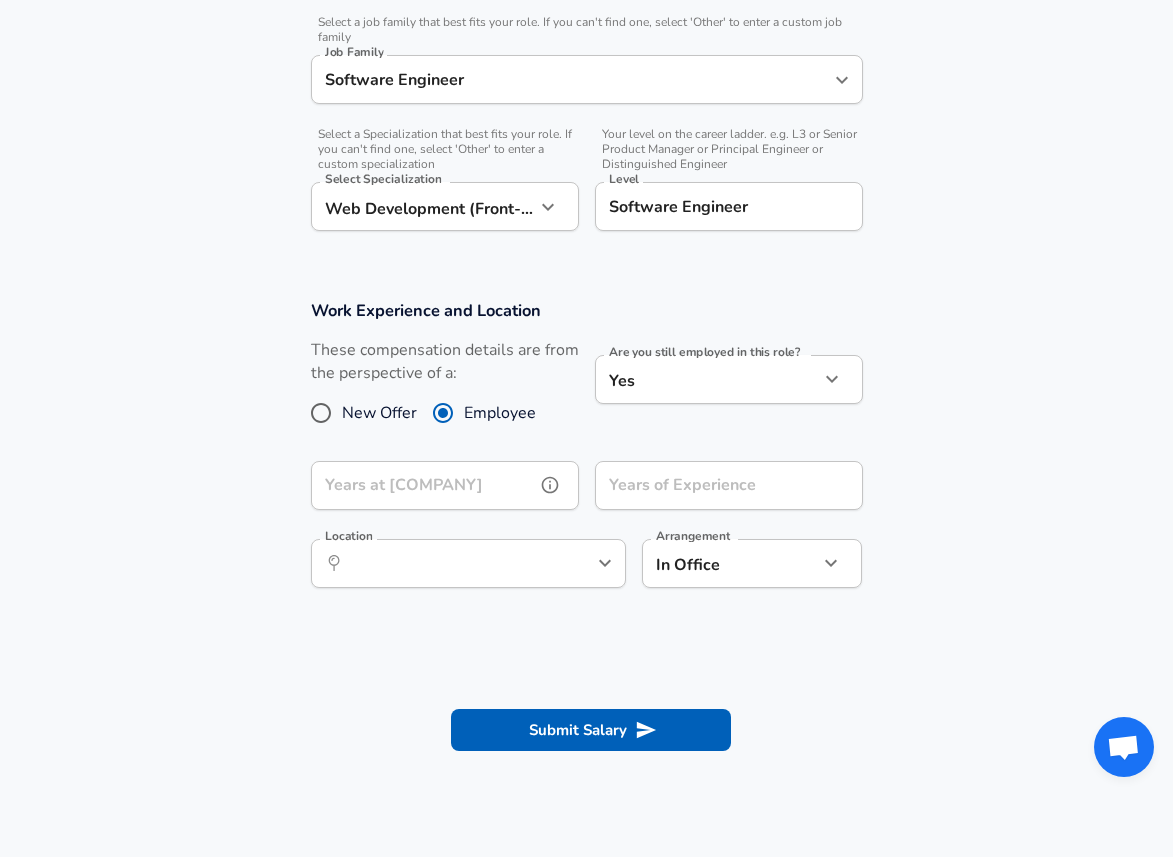 click on "Years at [COMPANY]" at bounding box center (423, 485) 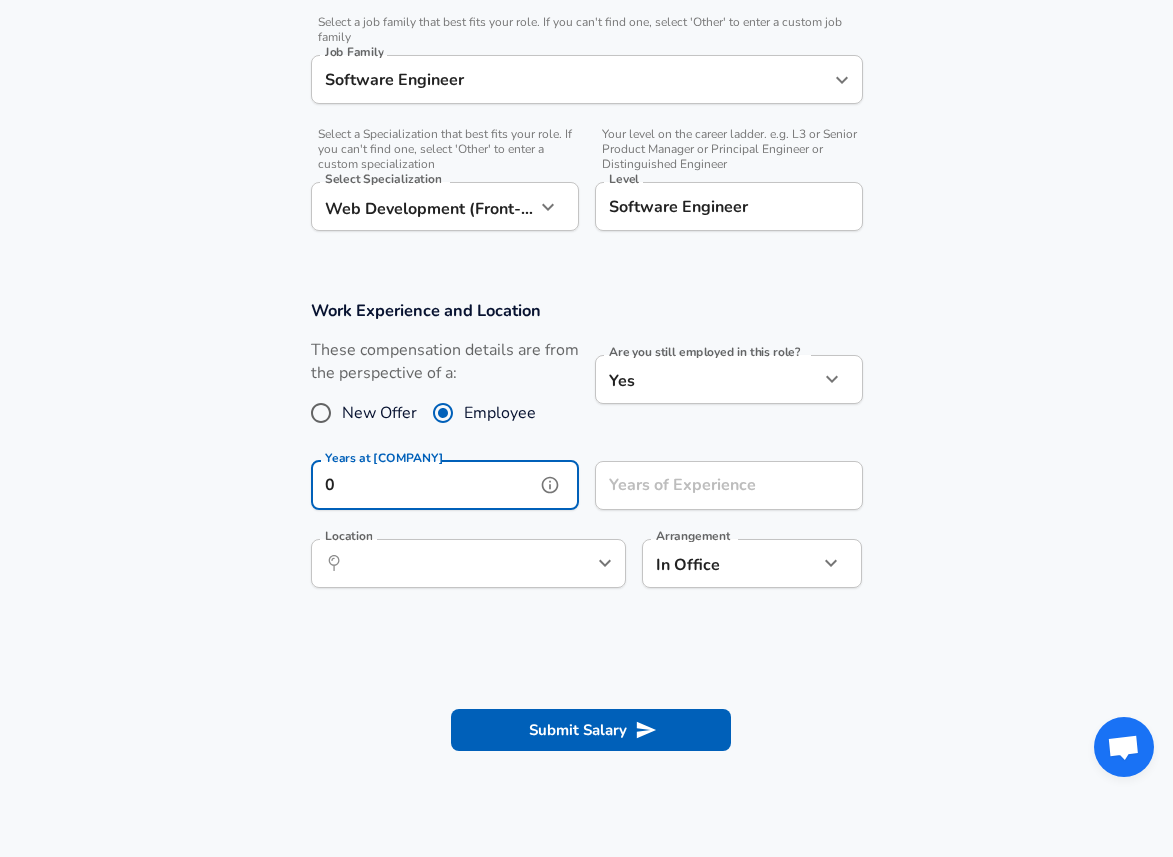 type on "0" 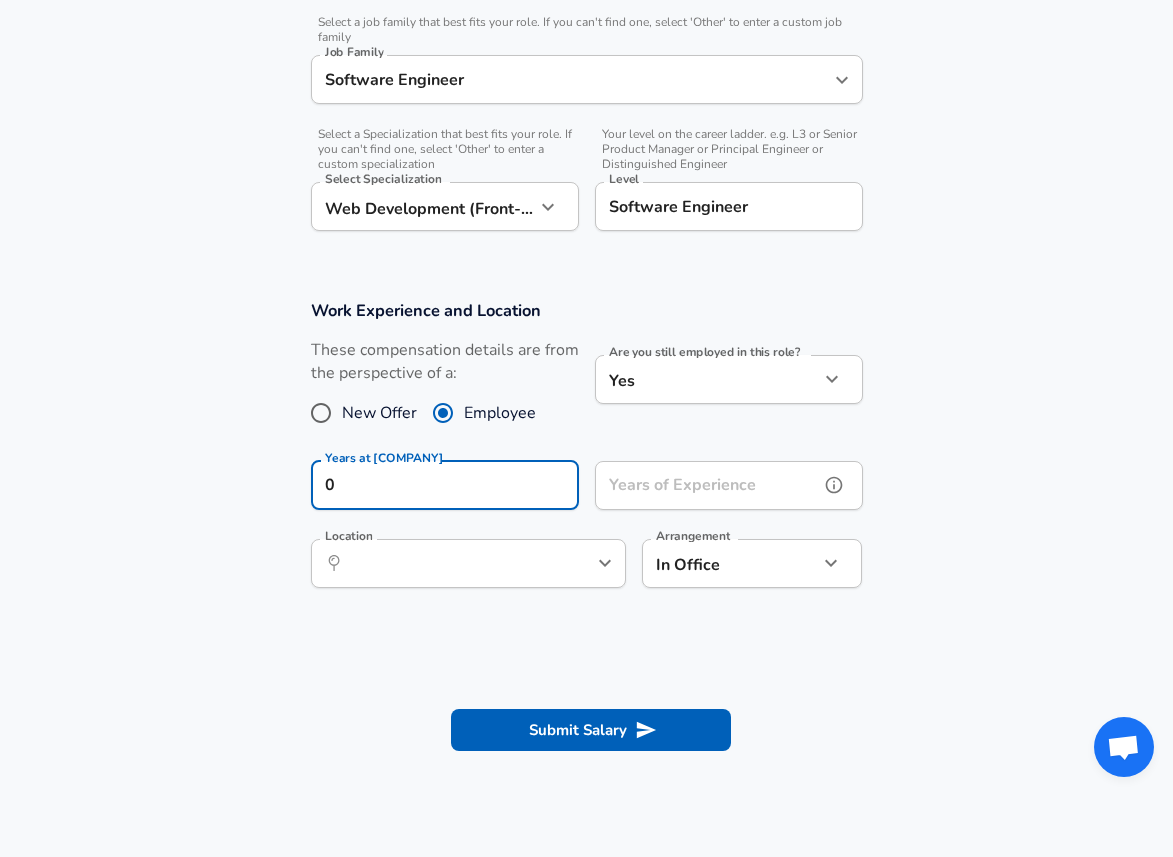 click on "Years of Experience" at bounding box center [707, 485] 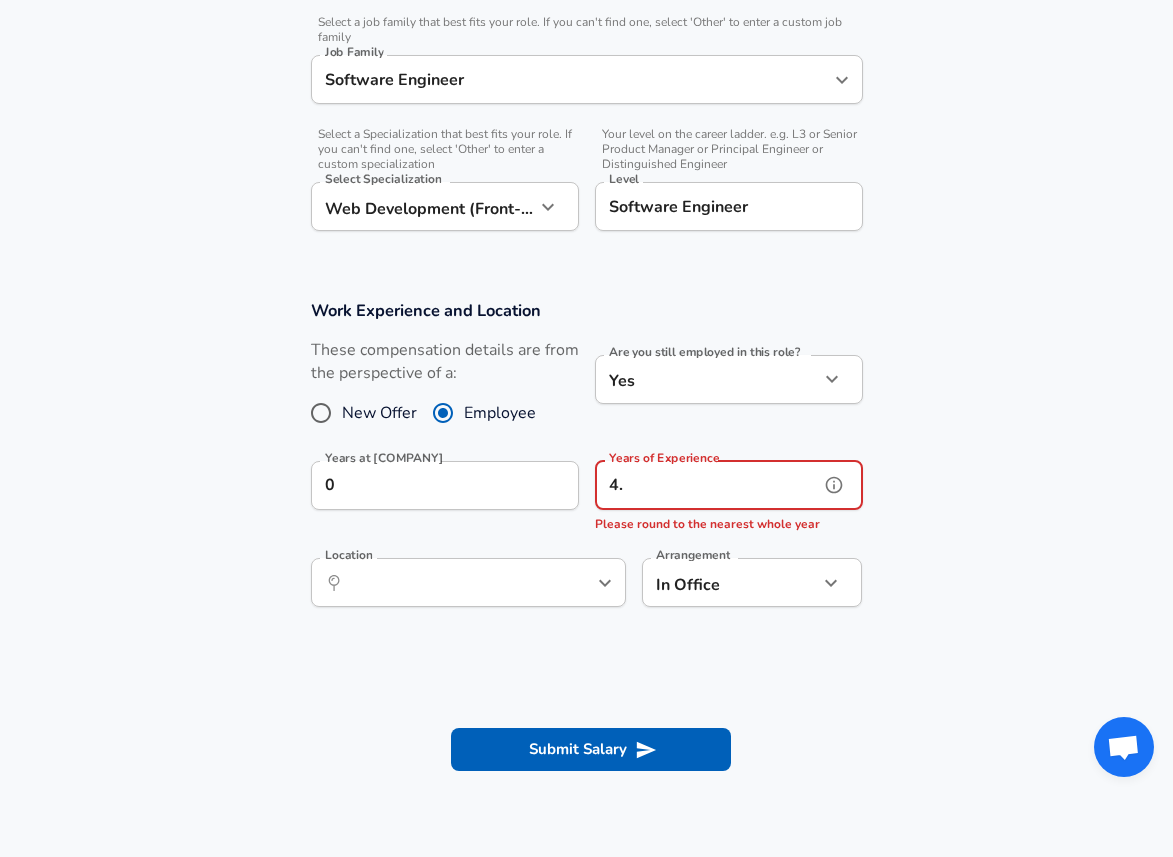 type on "4" 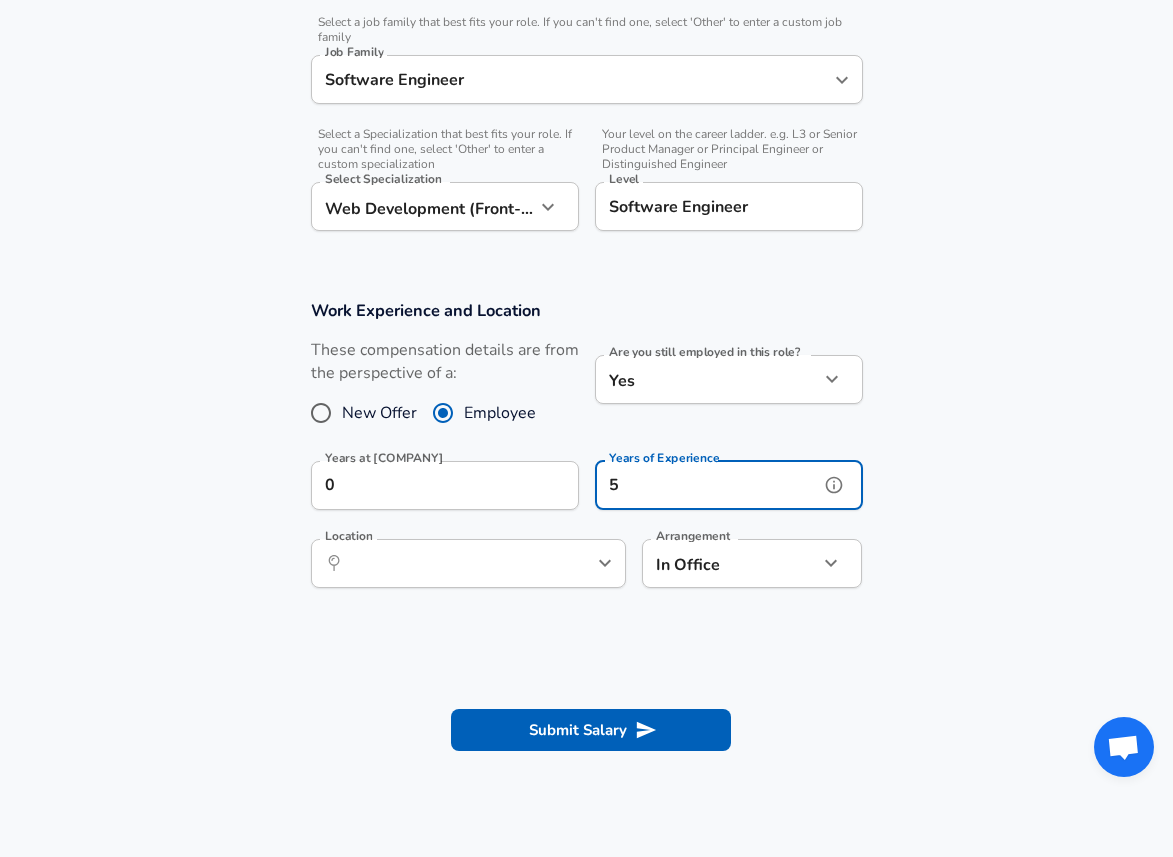type on "5" 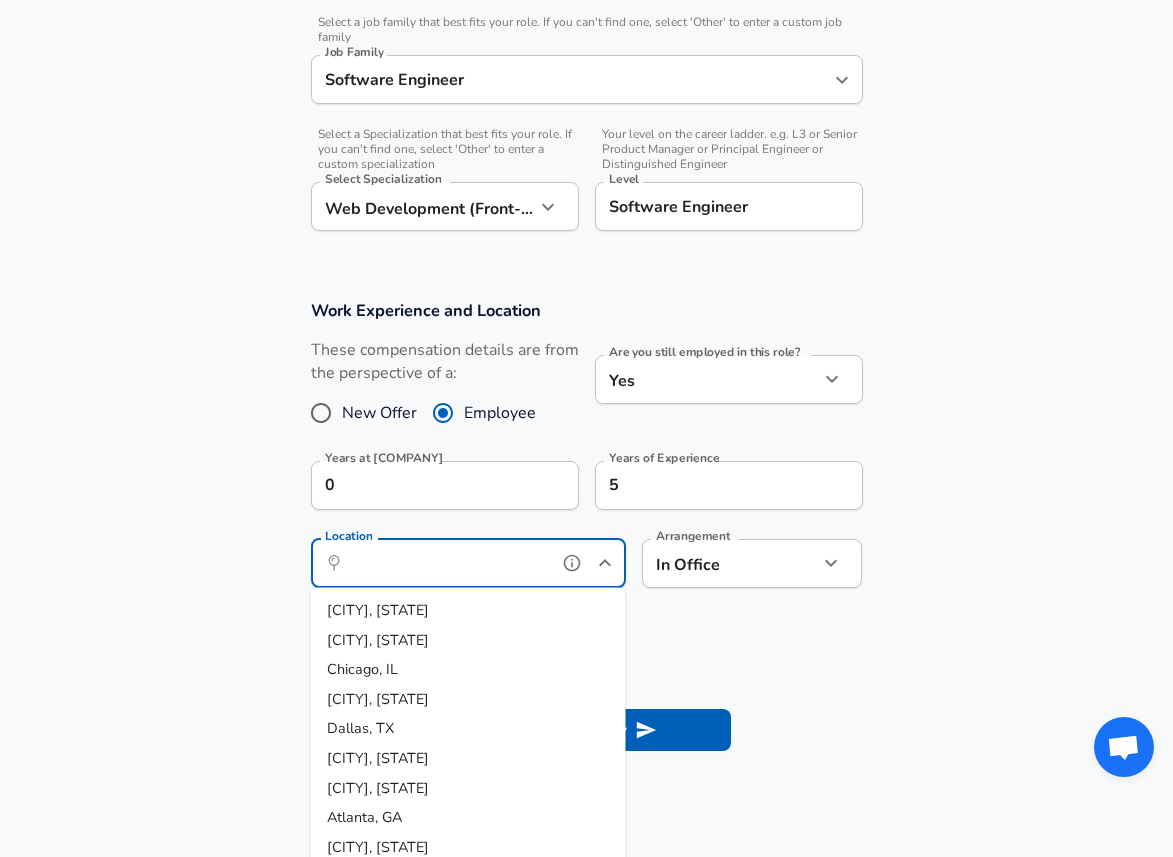 click on "Location" at bounding box center [446, 563] 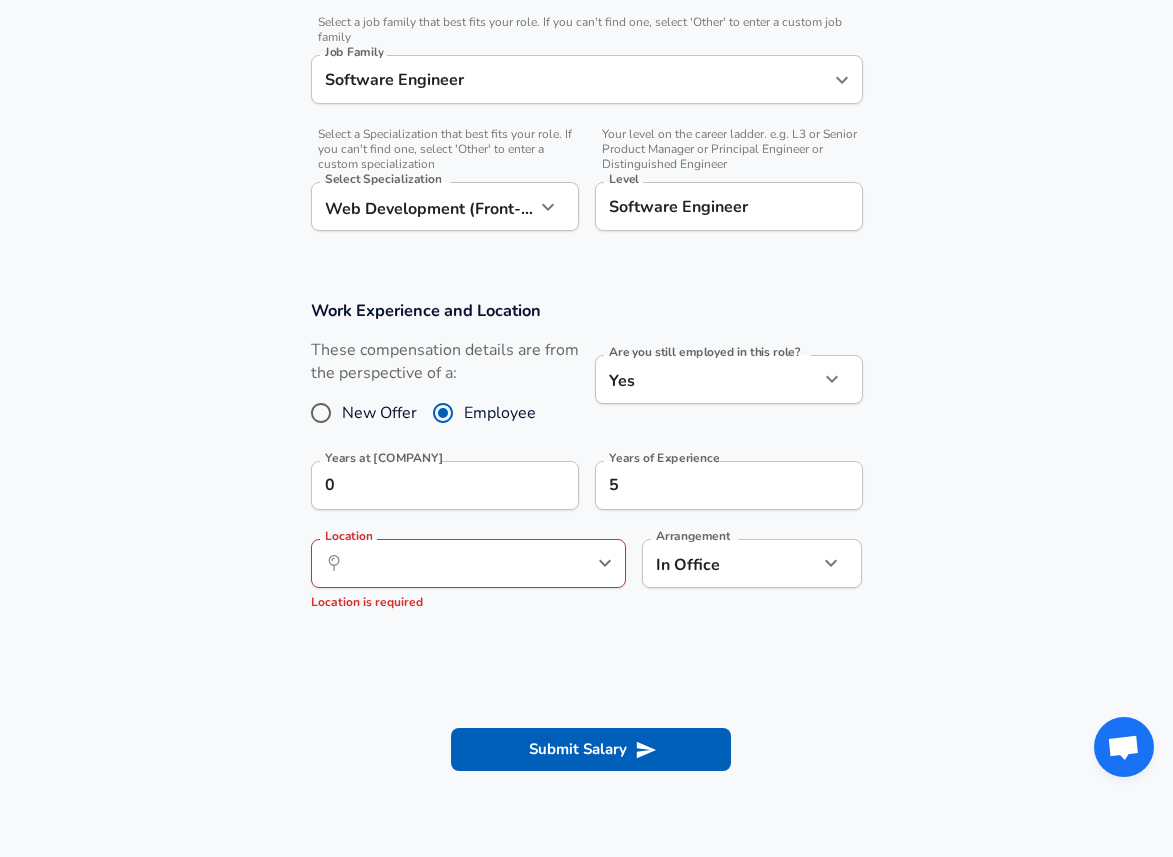 click on "Arrangement In Office office Arrangement" at bounding box center (744, 572) 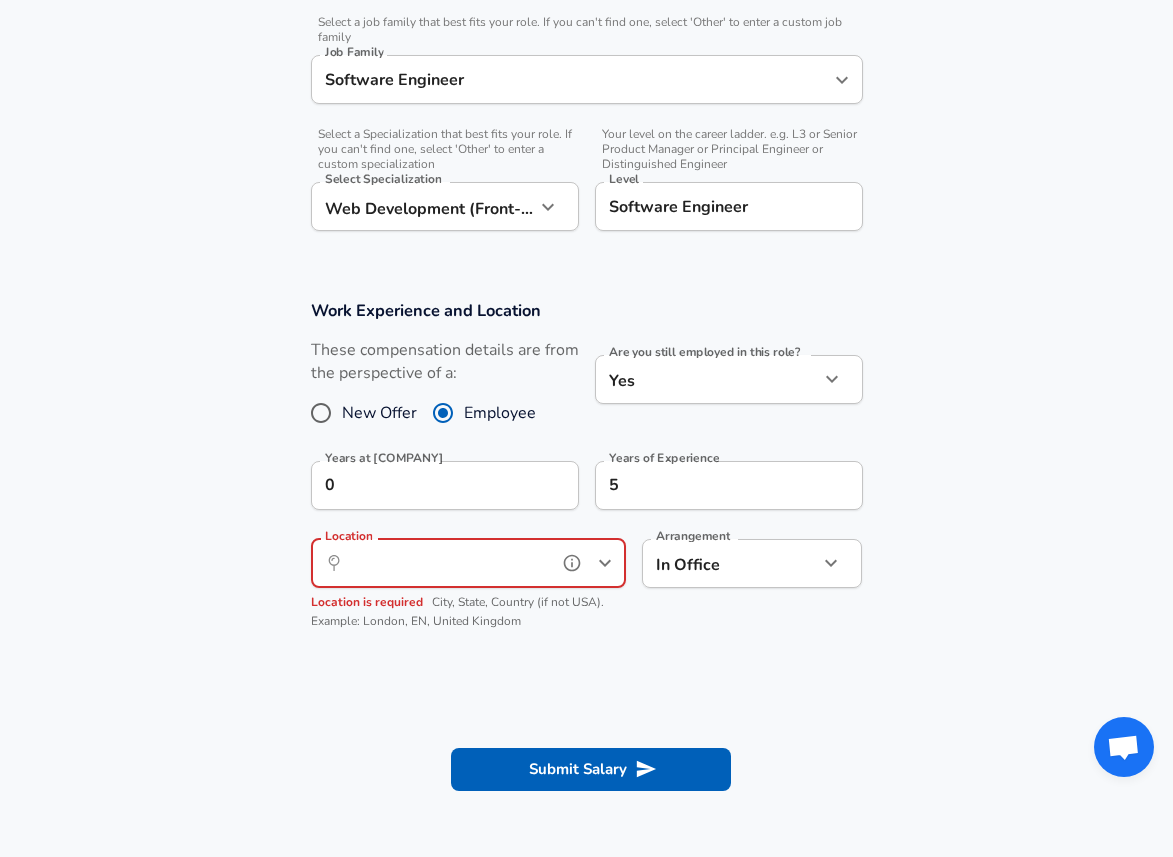 click on "Location" at bounding box center [446, 563] 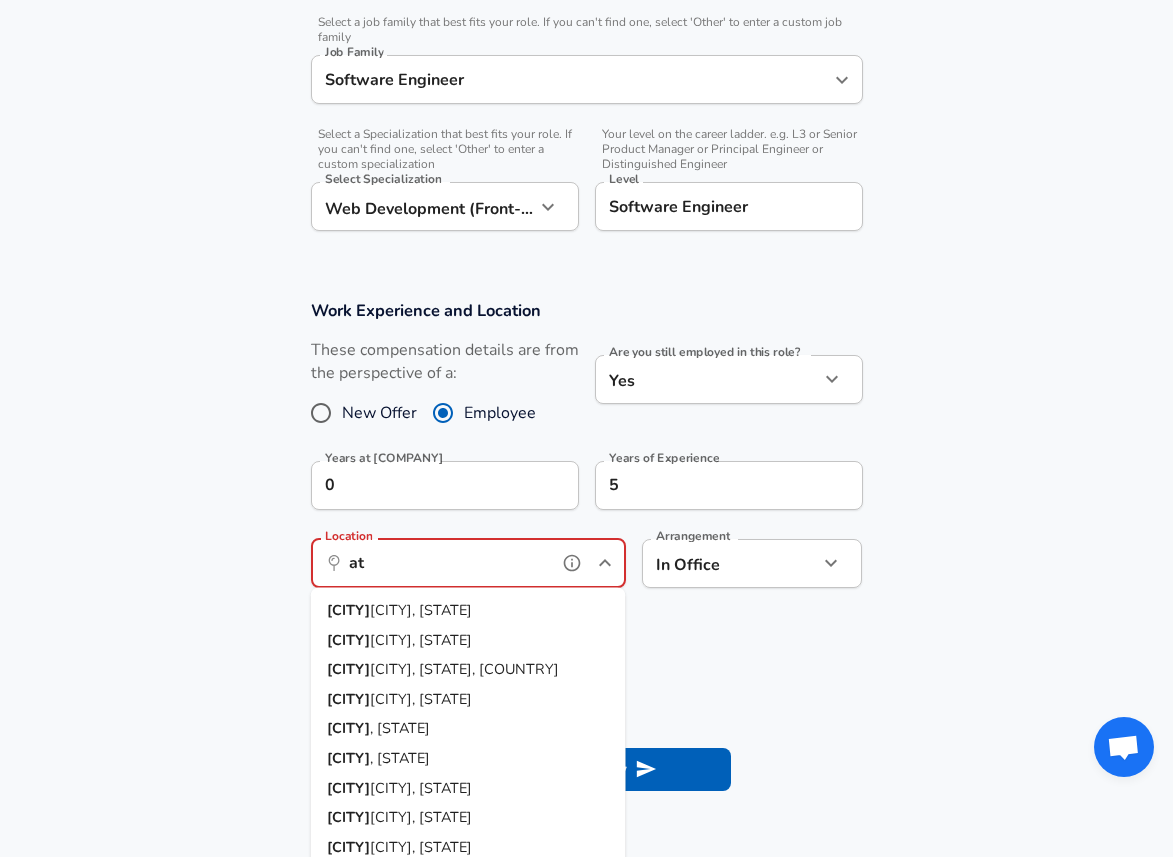 type on "a" 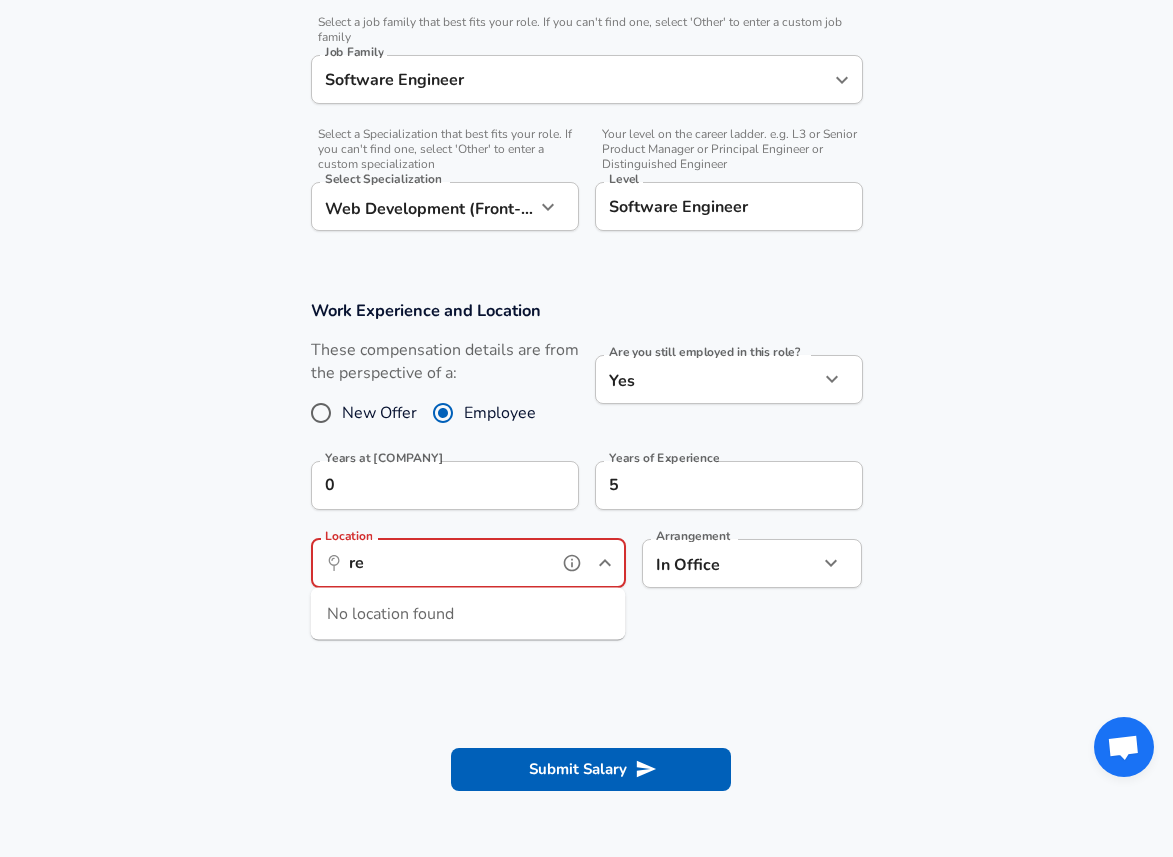 type on "r" 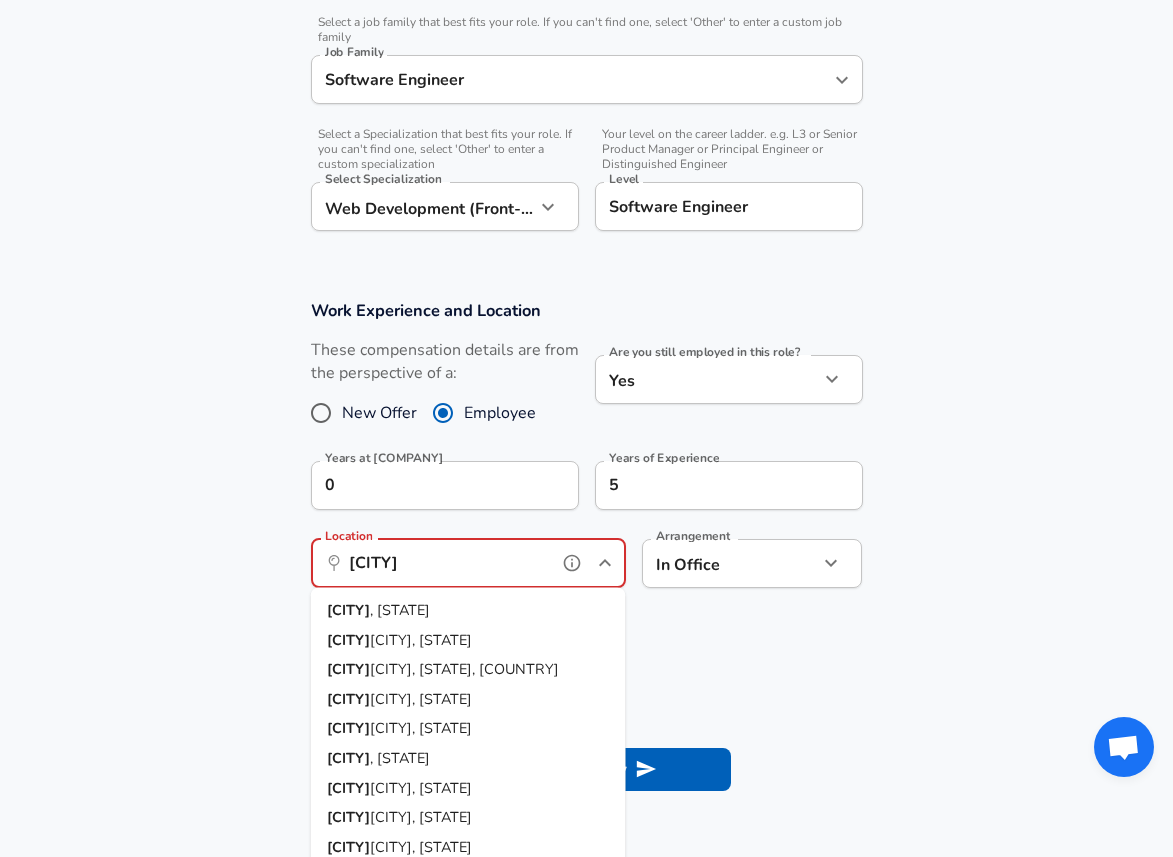 click on "[CITY], [STATE]" at bounding box center (468, 611) 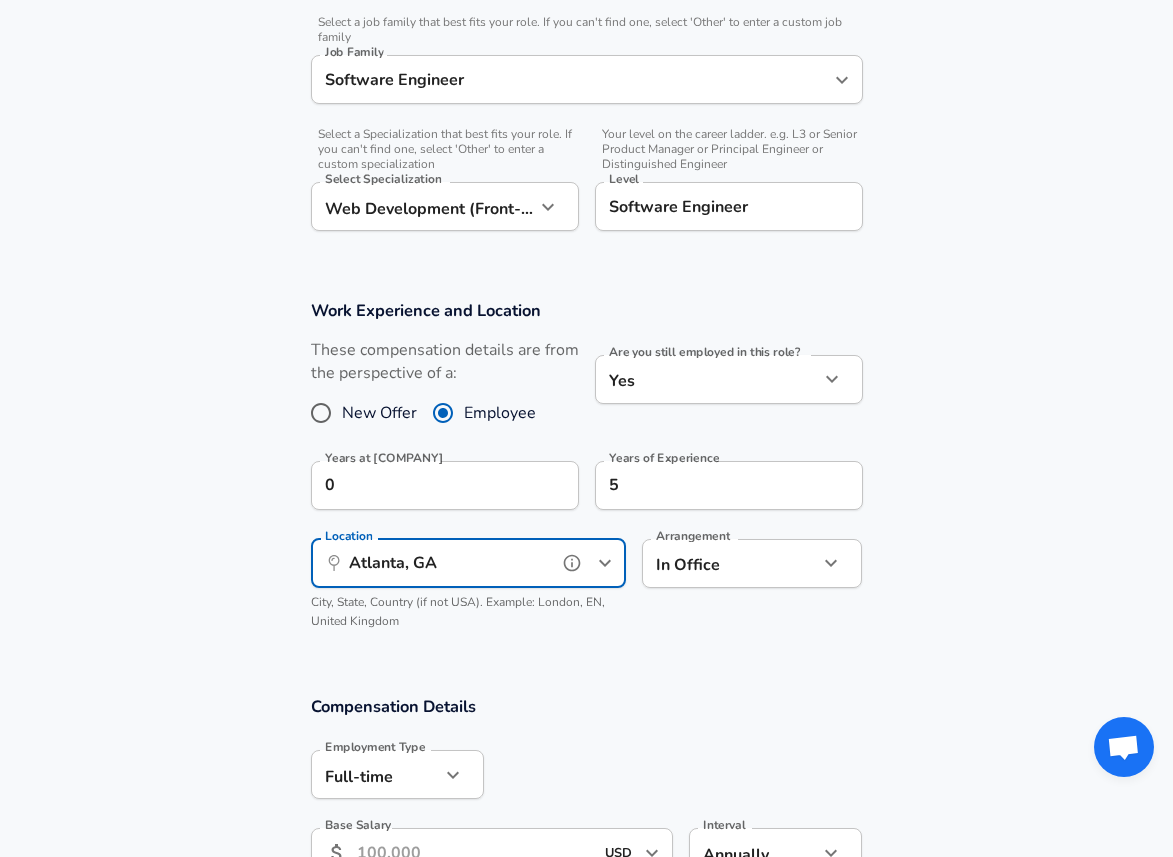 type on "Atlanta, GA" 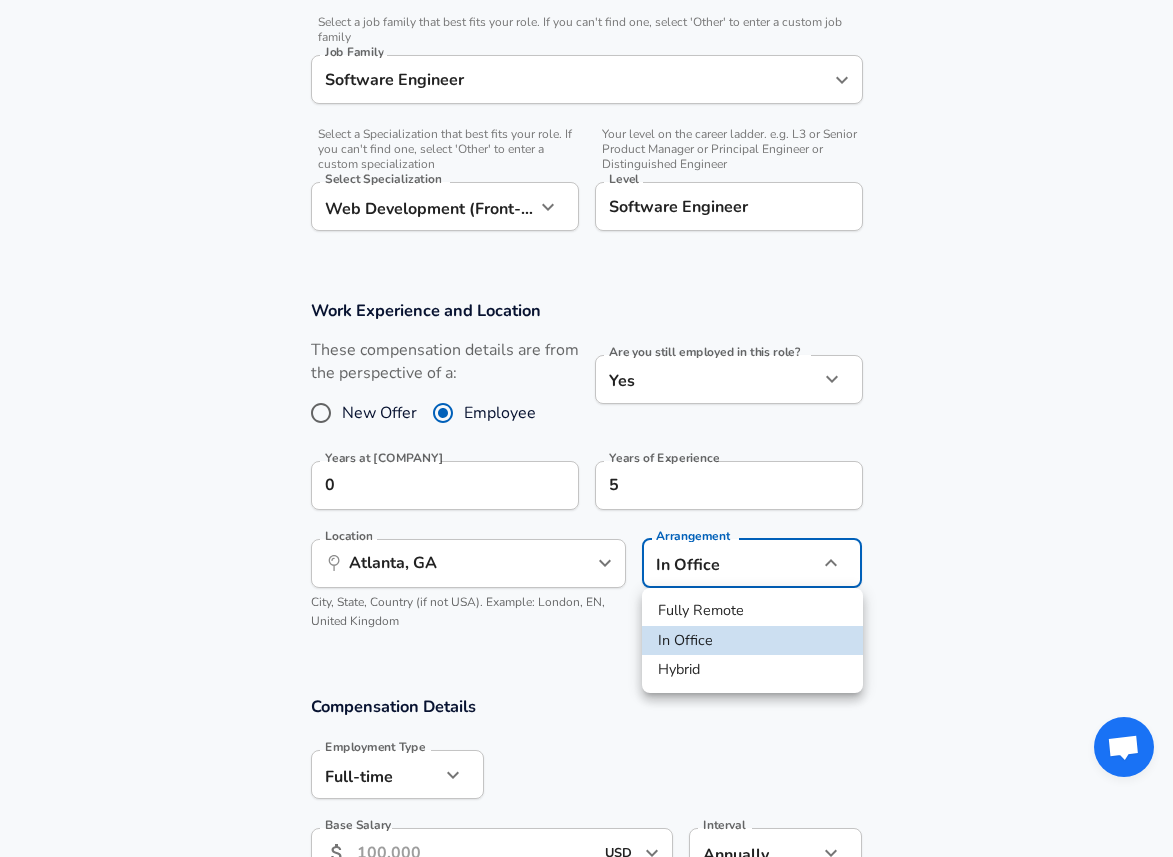 click on "Restart Add Your Salary Upload your offer letter   to verify your submission Enhance Privacy and Anonymity No Automatically hides specific fields until there are enough submissions to safely display the full details.   More Details Based on your submission and the data points that we have already collected, we will automatically hide and anonymize specific fields if there aren't enough data points to remain sufficiently anonymous. Company & Title Information   Enter the company you received your offer from Company PrizePicks Company   Select the title that closest resembles your official title. This should be similar to the title that was present on your offer letter. Title Software Engineer Title   Select a job family that best fits your role. If you can't find one, select 'Other' to enter a custom job family Job Family Software Engineer Job Family   Select a Specialization that best fits your role. If you can't find one, select 'Other' to enter a custom specialization Select Specialization   Level Level Yes" at bounding box center (586, -184) 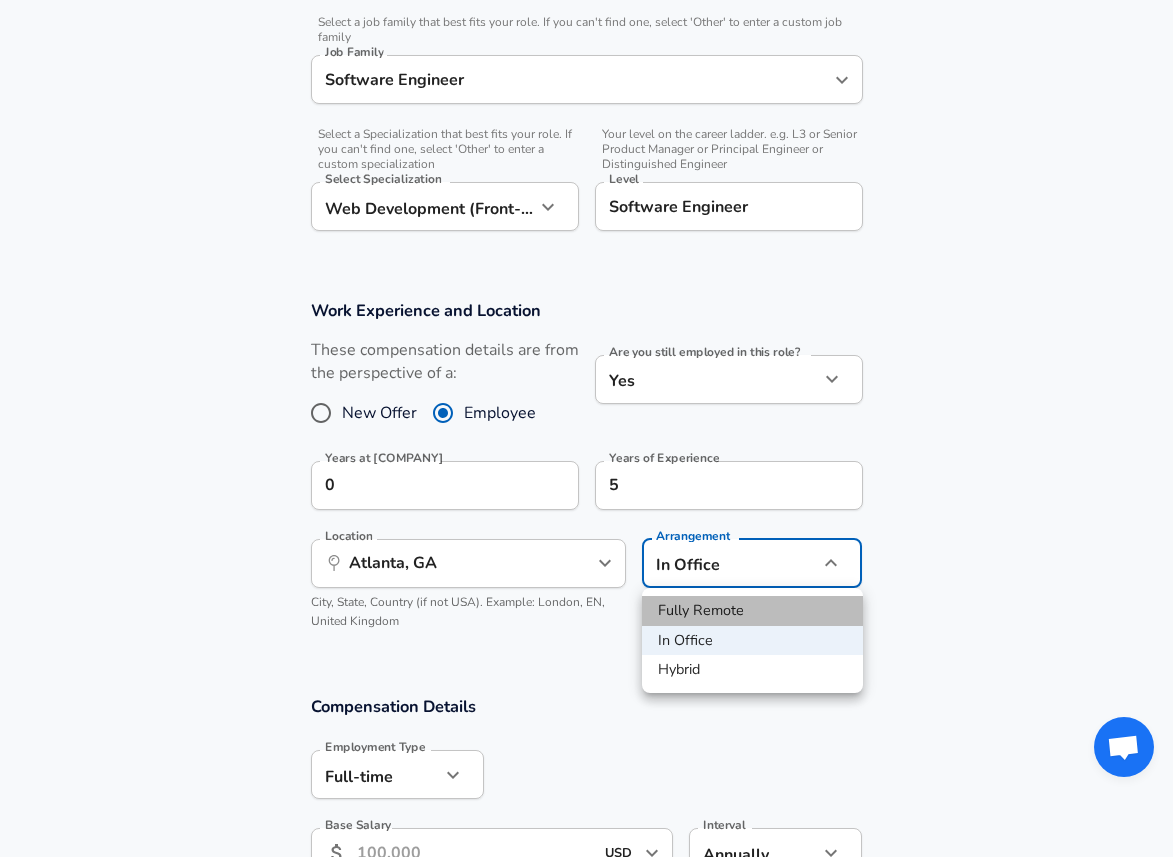 click on "Fully Remote" at bounding box center (752, 611) 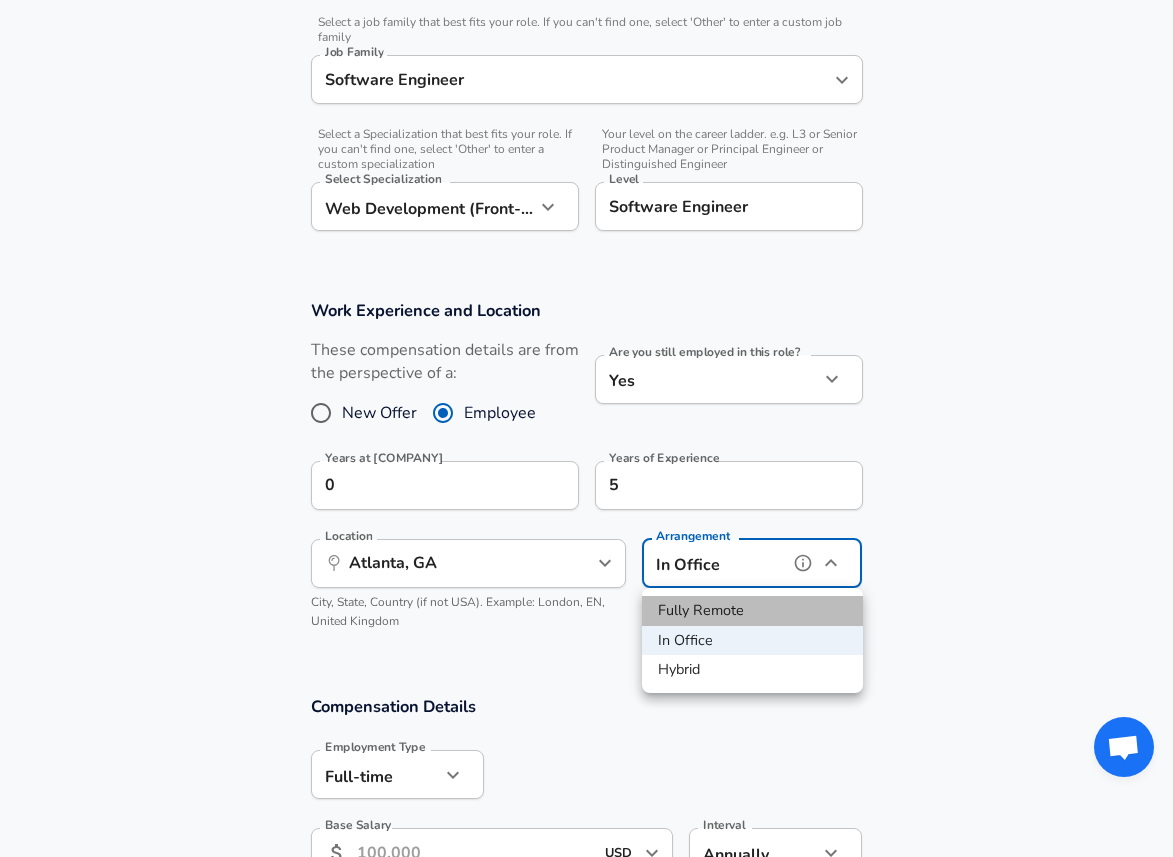 type on "remote" 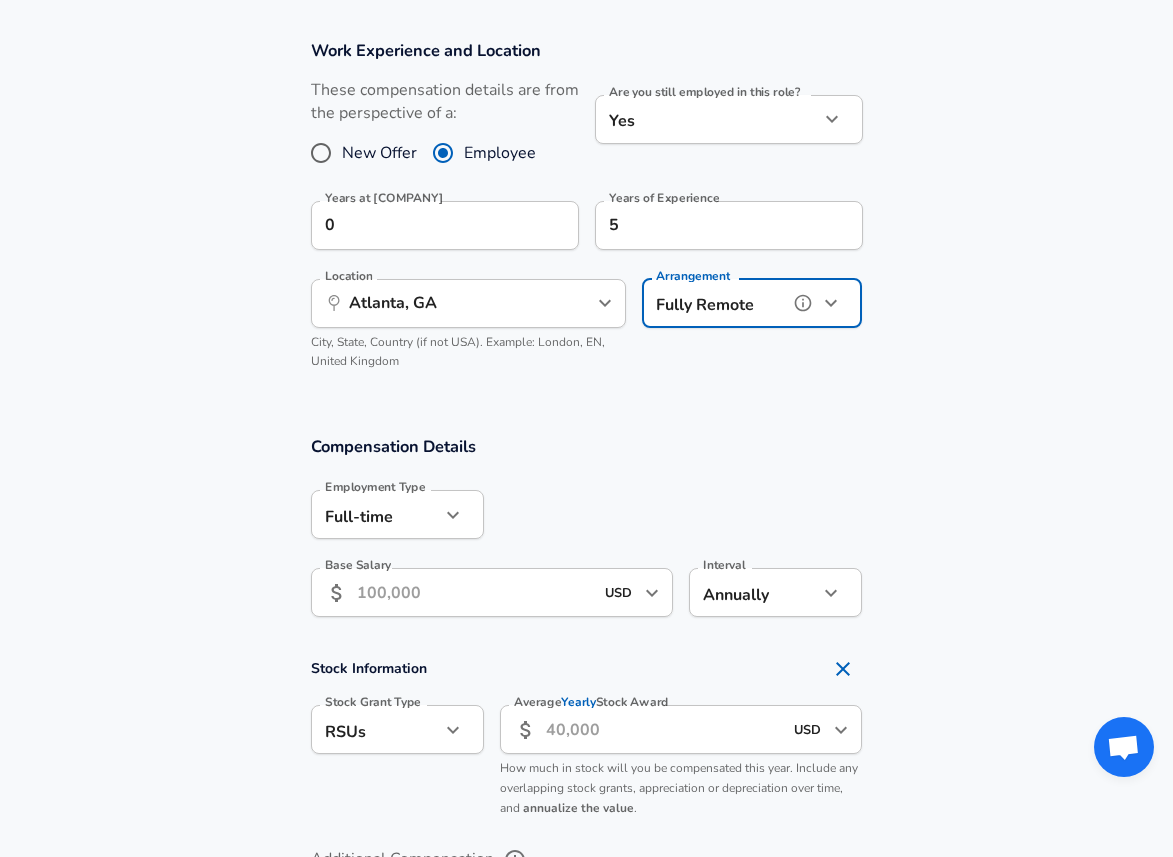 scroll, scrollTop: 896, scrollLeft: 0, axis: vertical 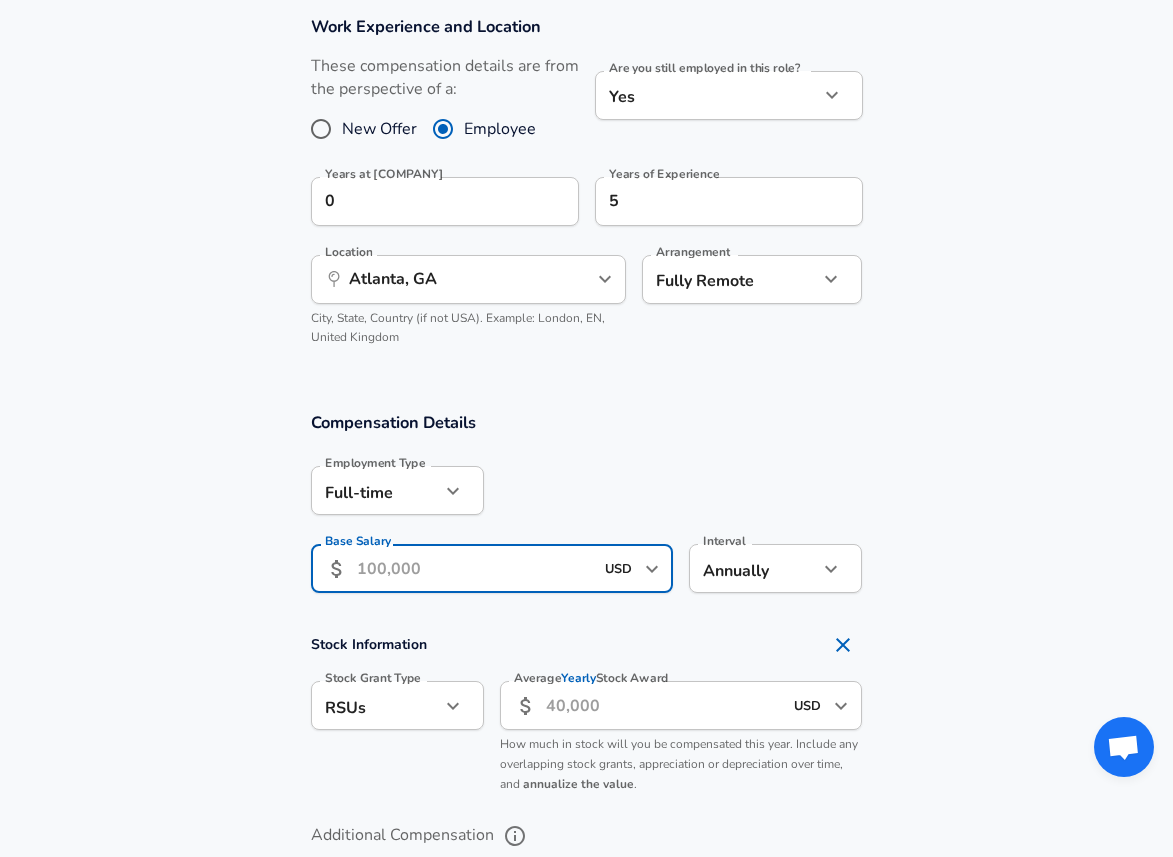 click on "Base Salary" at bounding box center [475, 568] 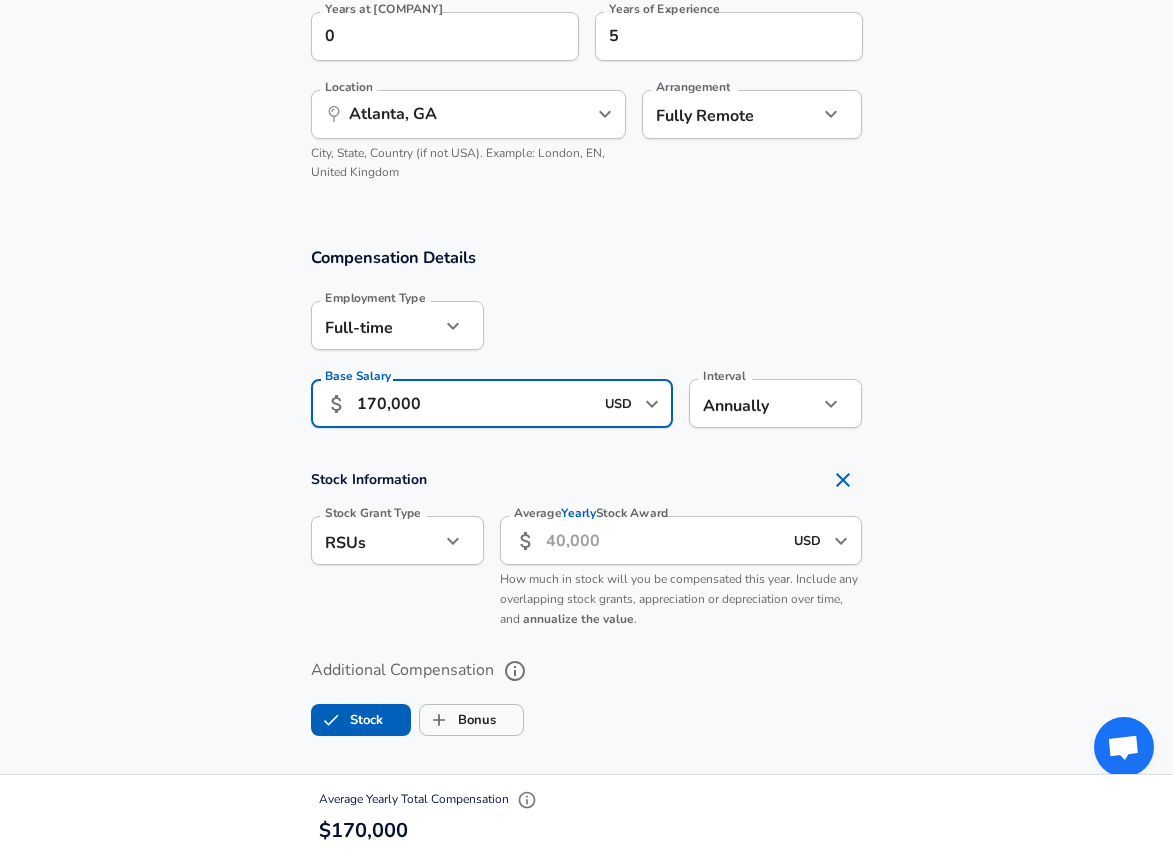 scroll, scrollTop: 1065, scrollLeft: 0, axis: vertical 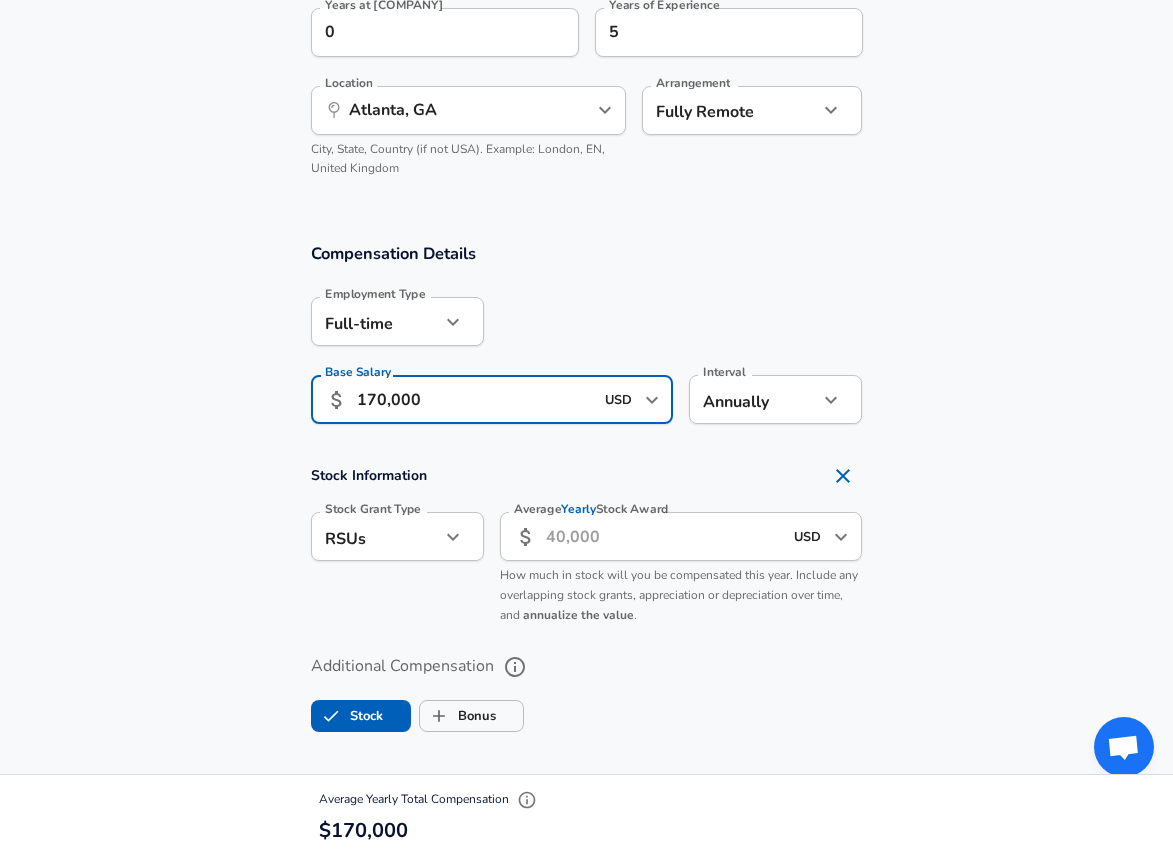 type on "170,000" 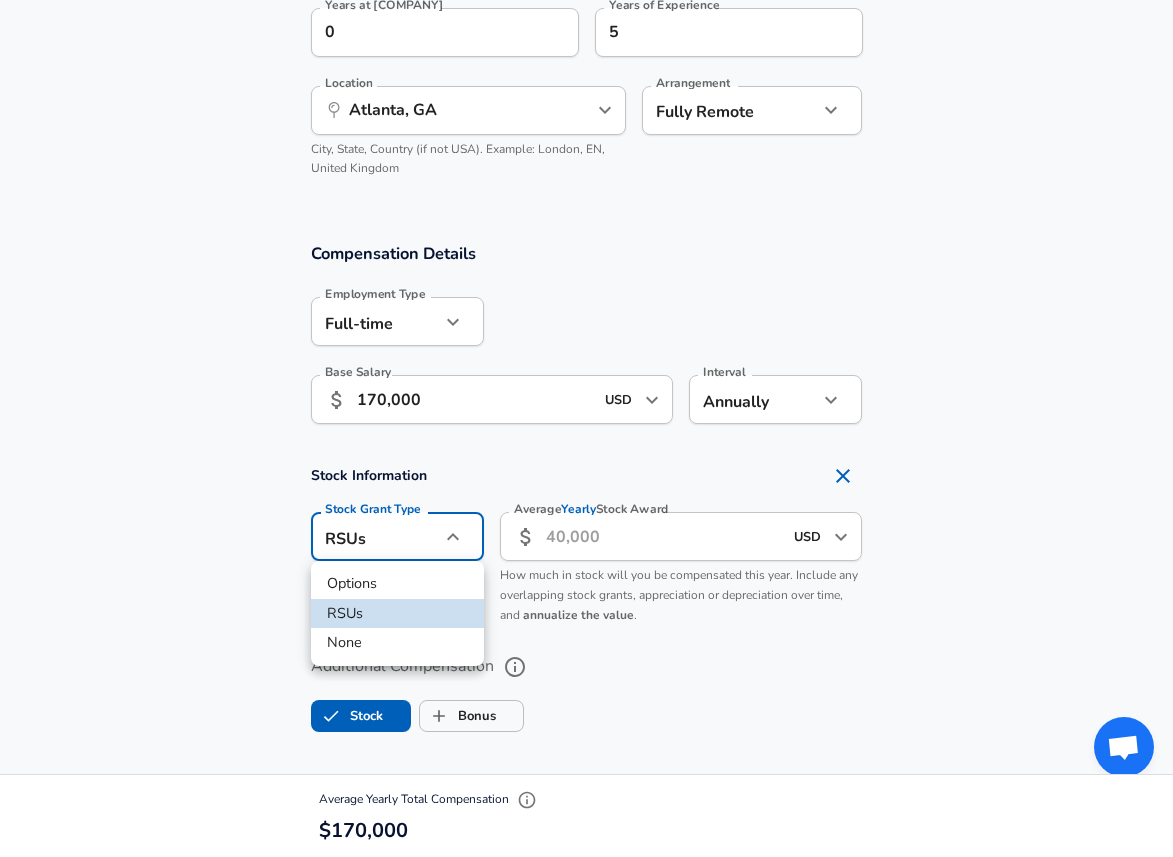 click on "Restart Add Your Salary Upload your offer letter   to verify your submission Enhance Privacy and Anonymity No Automatically hides specific fields until there are enough submissions to safely display the full details.   More Details Based on your submission and the data points that we have already collected, we will automatically hide and anonymize specific fields if there aren't enough data points to remain sufficiently anonymous. Company & Title Information   Enter the company you received your offer from Company PrizePicks Company   Select the title that closest resembles your official title. This should be similar to the title that was present on your offer letter. Title Software Engineer Title   Select a job family that best fits your role. If you can't find one, select 'Other' to enter a custom job family Job Family Software Engineer Job Family   Select a Specialization that best fits your role. If you can't find one, select 'Other' to enter a custom specialization Select Specialization   Level Level Yes" at bounding box center [586, -637] 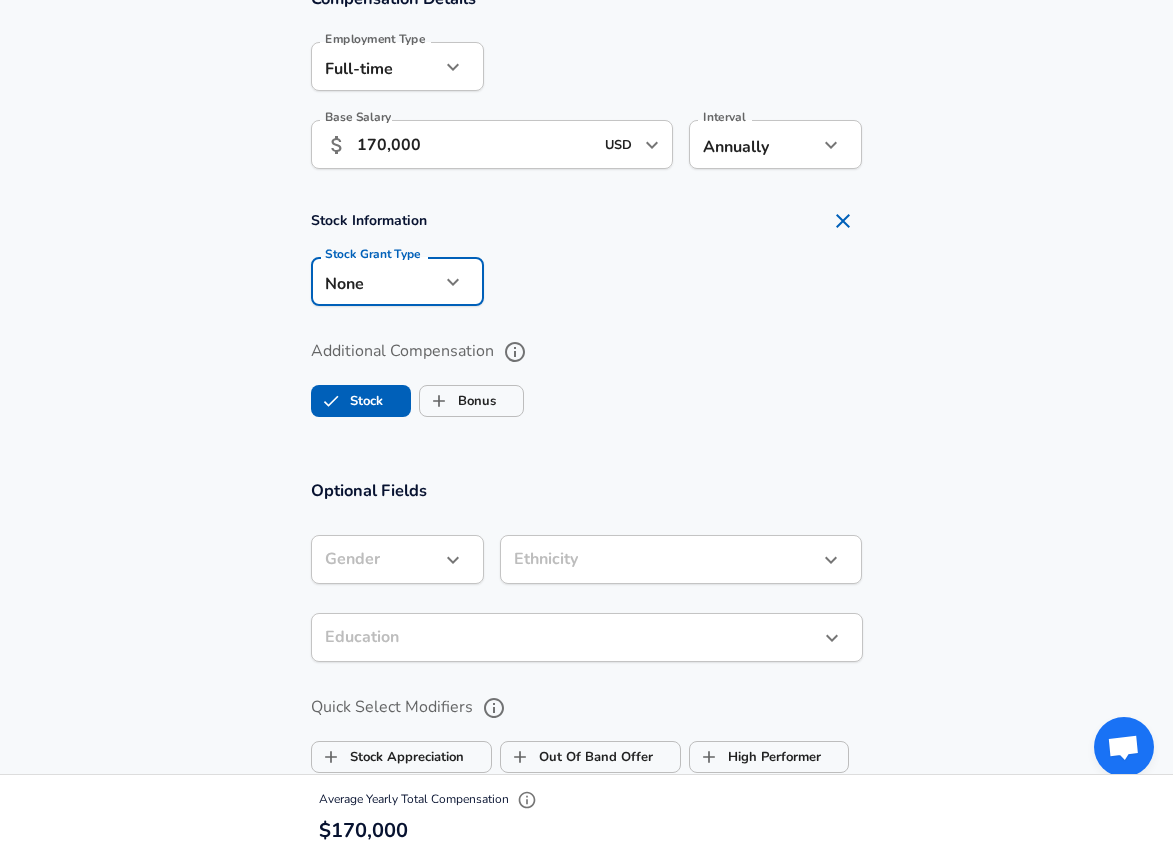 scroll, scrollTop: 1324, scrollLeft: 0, axis: vertical 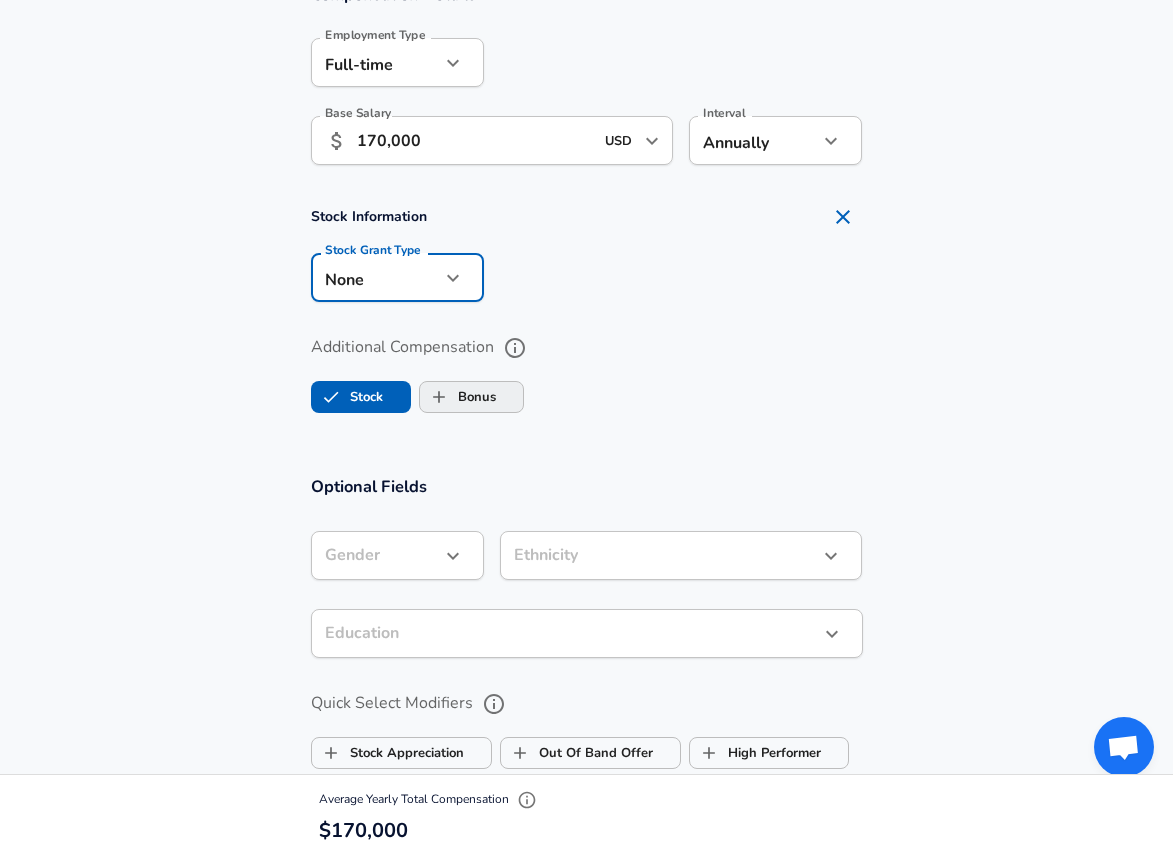 click on "Bonus" at bounding box center (471, 397) 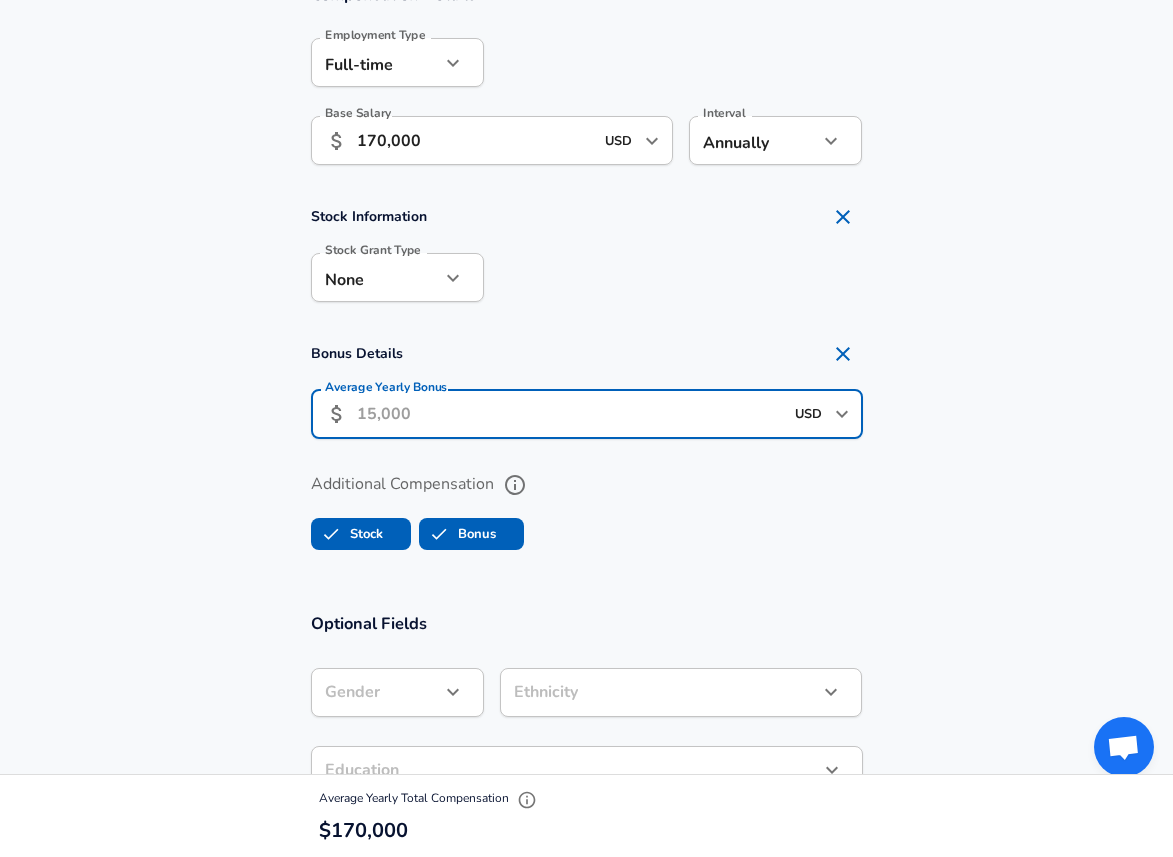 click on "Average Yearly Bonus" at bounding box center (570, 414) 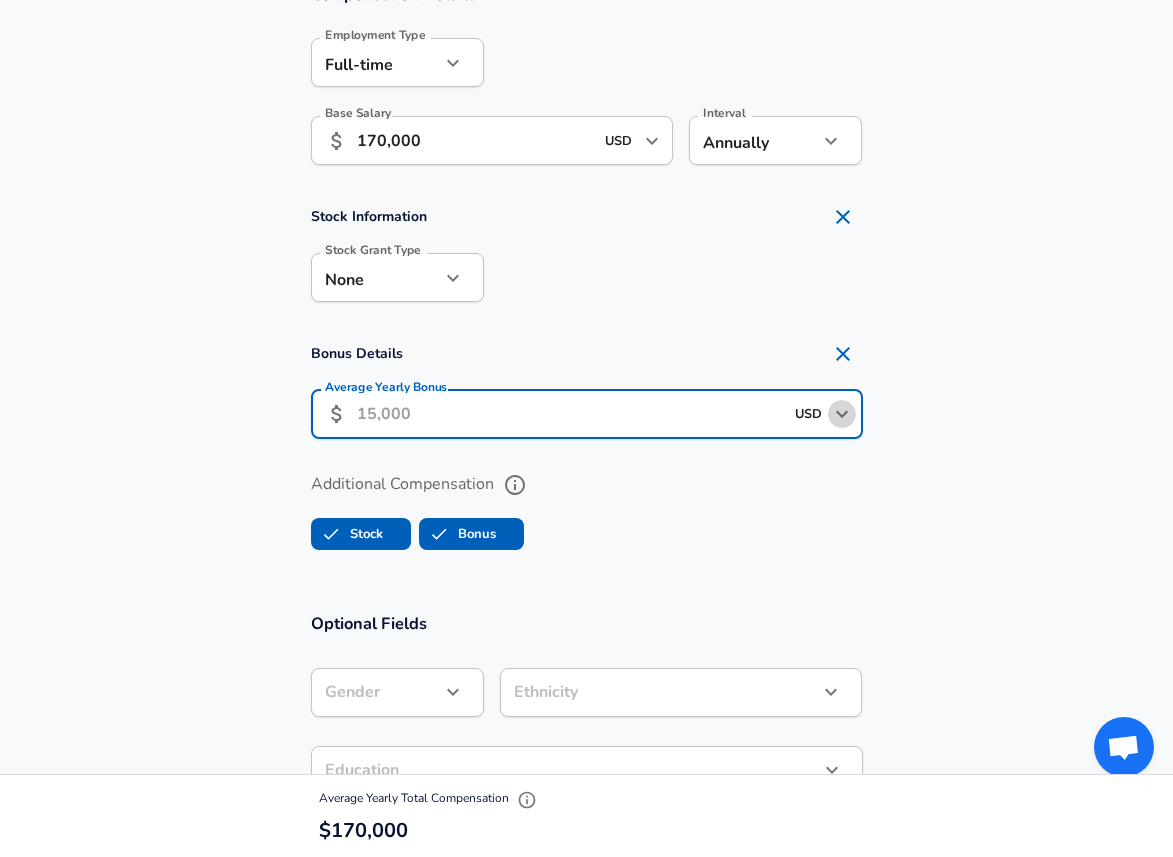 click 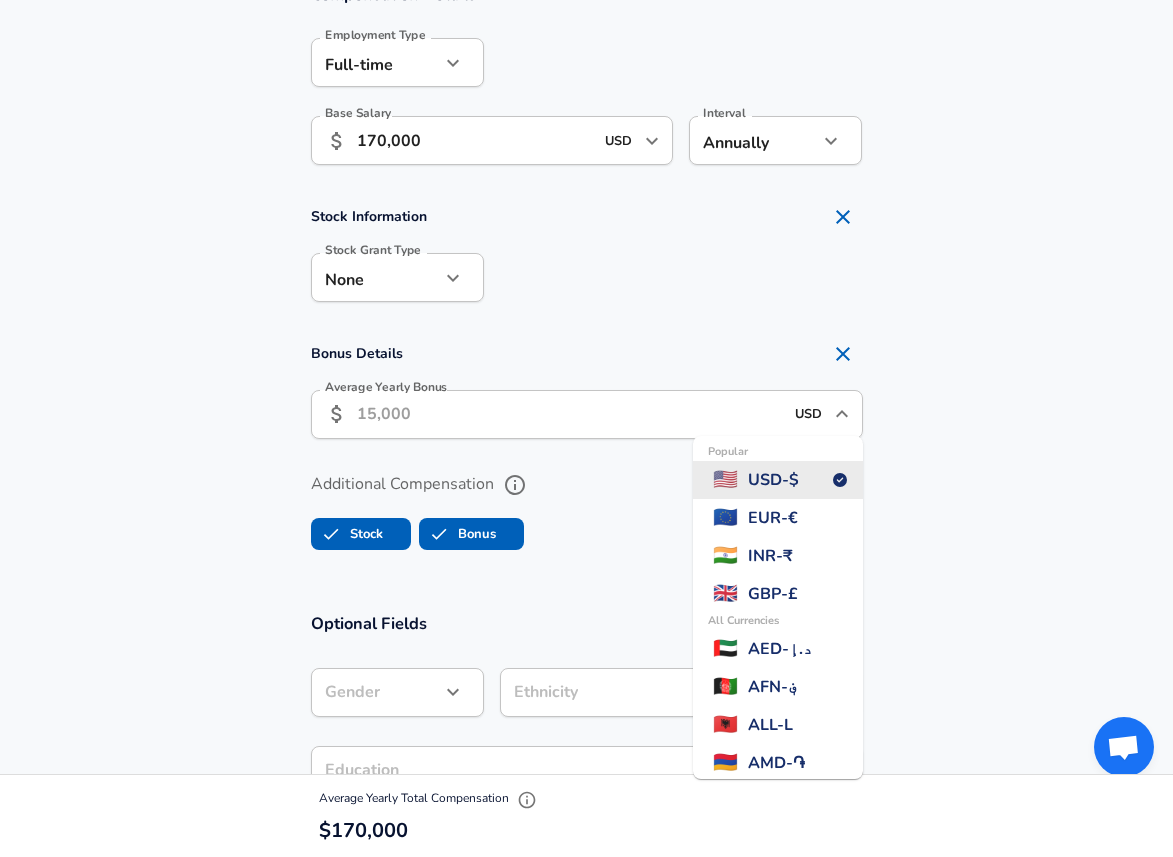 click 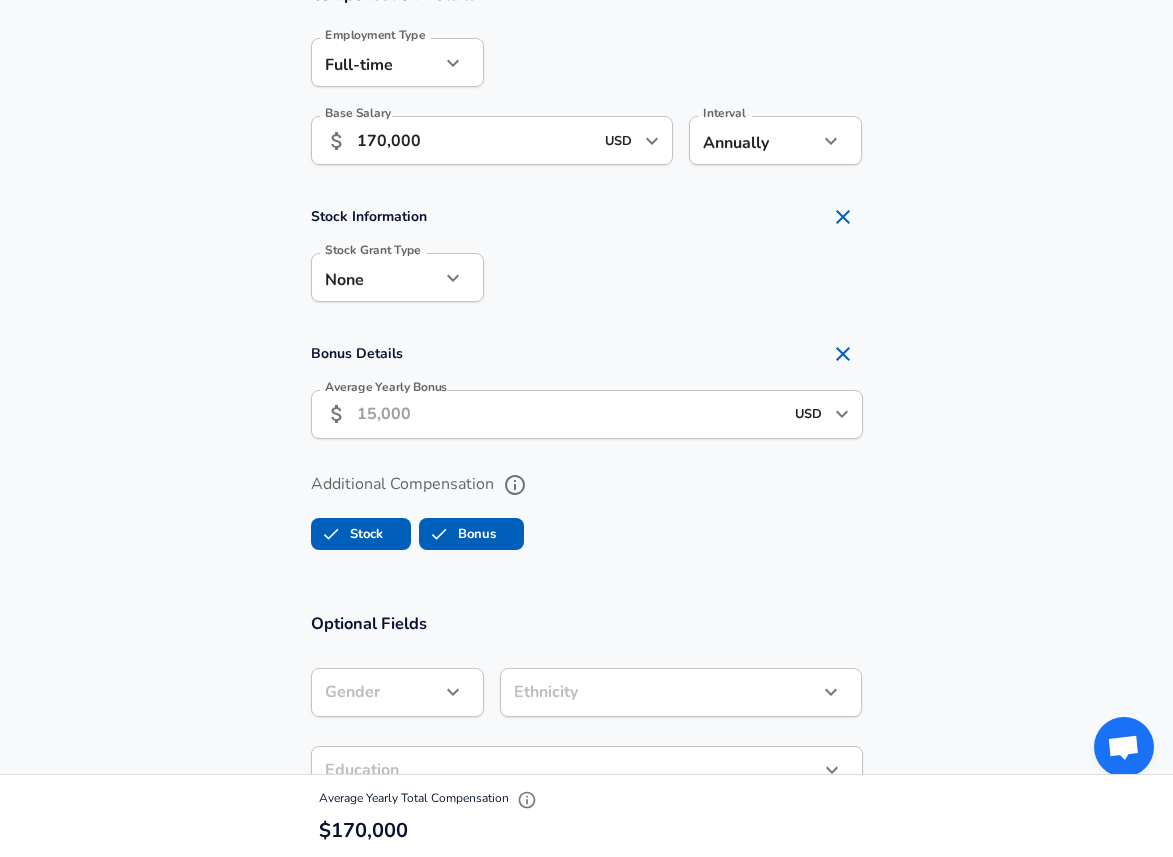 click on "Average Yearly Bonus" at bounding box center (570, 414) 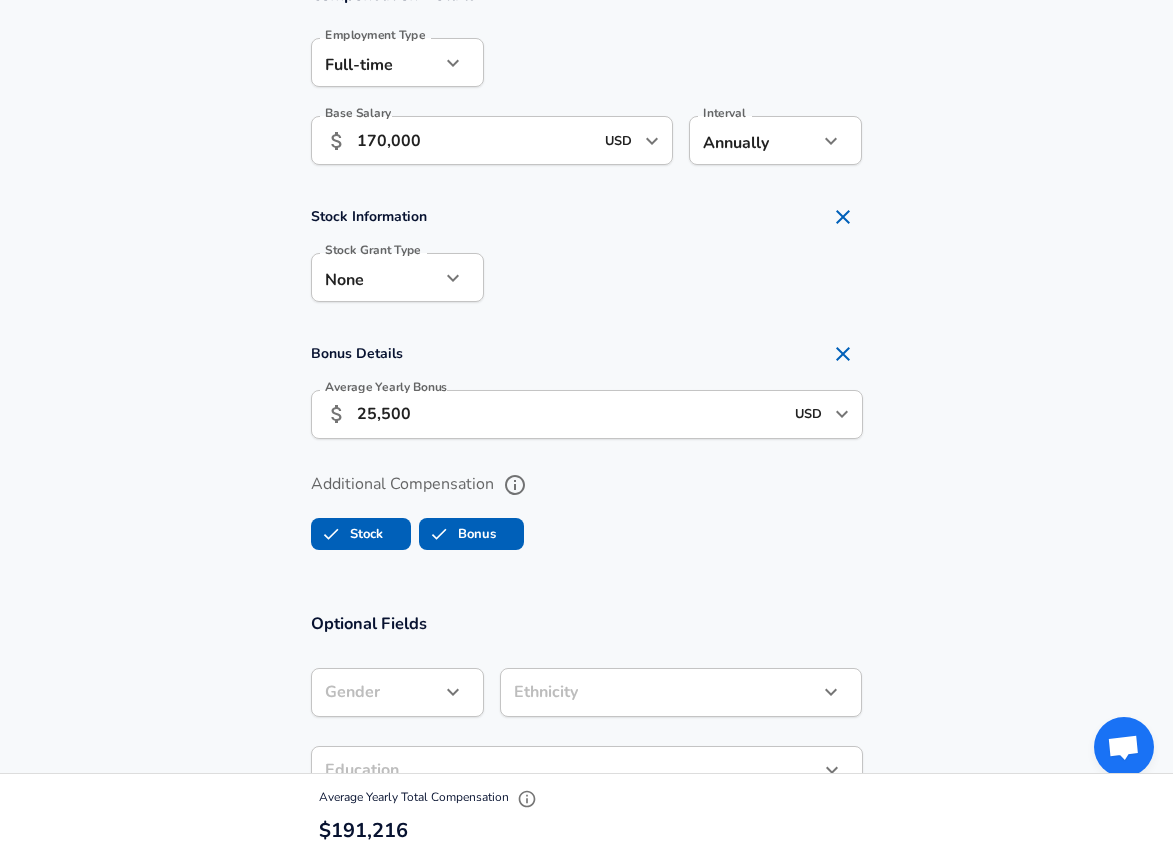 click on "Bonus Details  Average Yearly Bonus ​ 25,500 USD ​ Average Yearly Bonus" at bounding box center (586, 393) 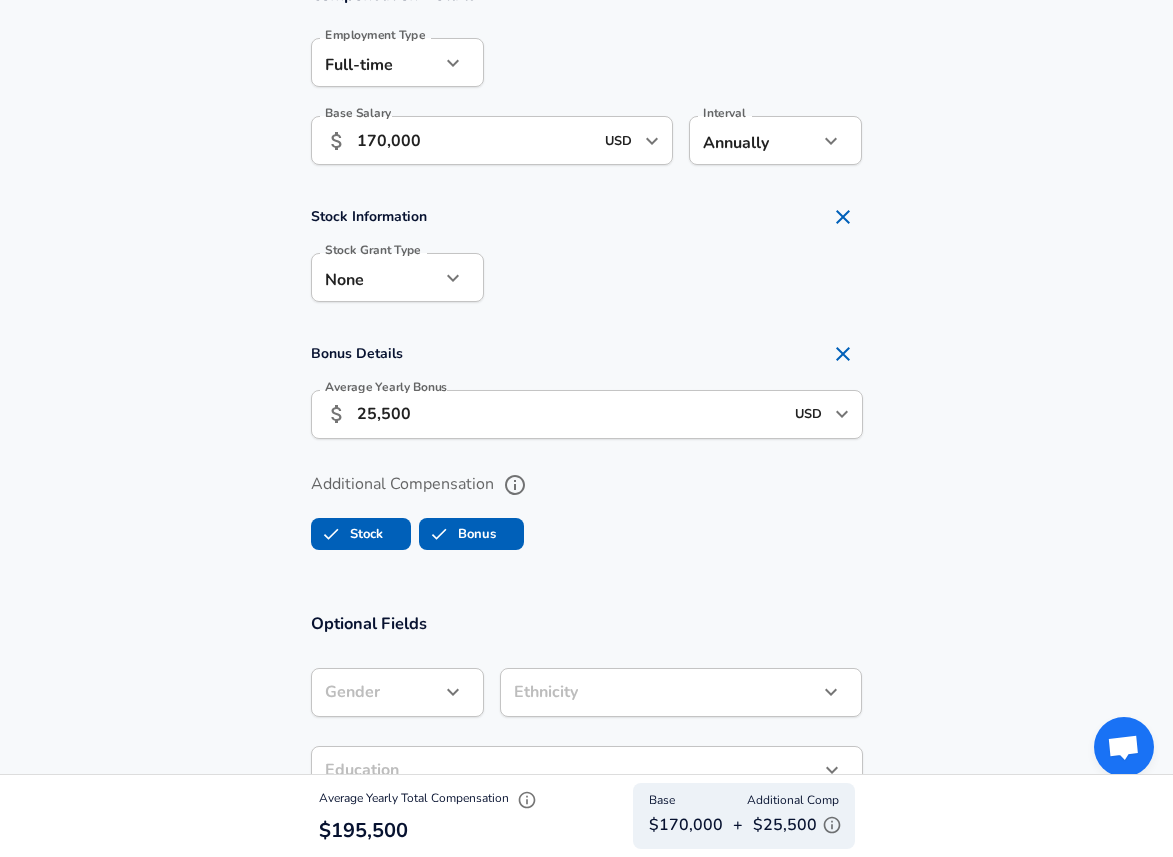 click on "25,500" at bounding box center [570, 414] 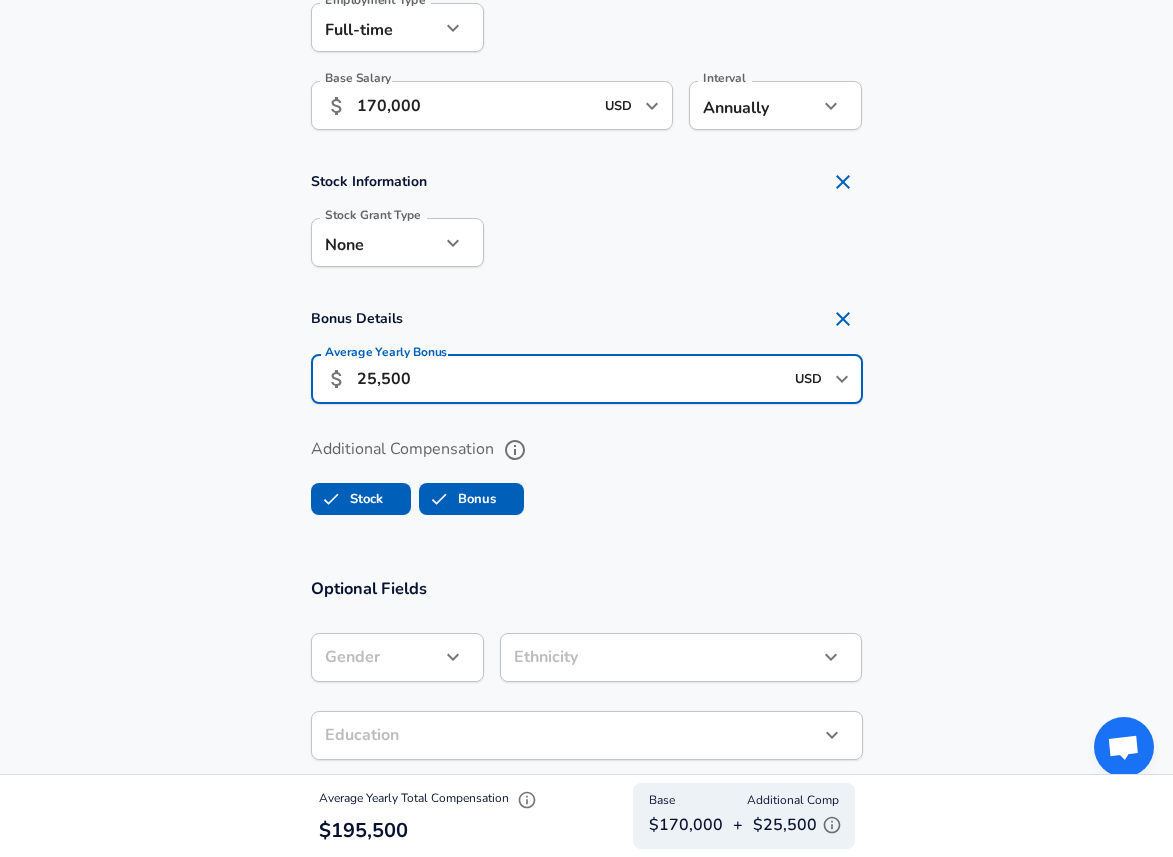 scroll, scrollTop: 1368, scrollLeft: 0, axis: vertical 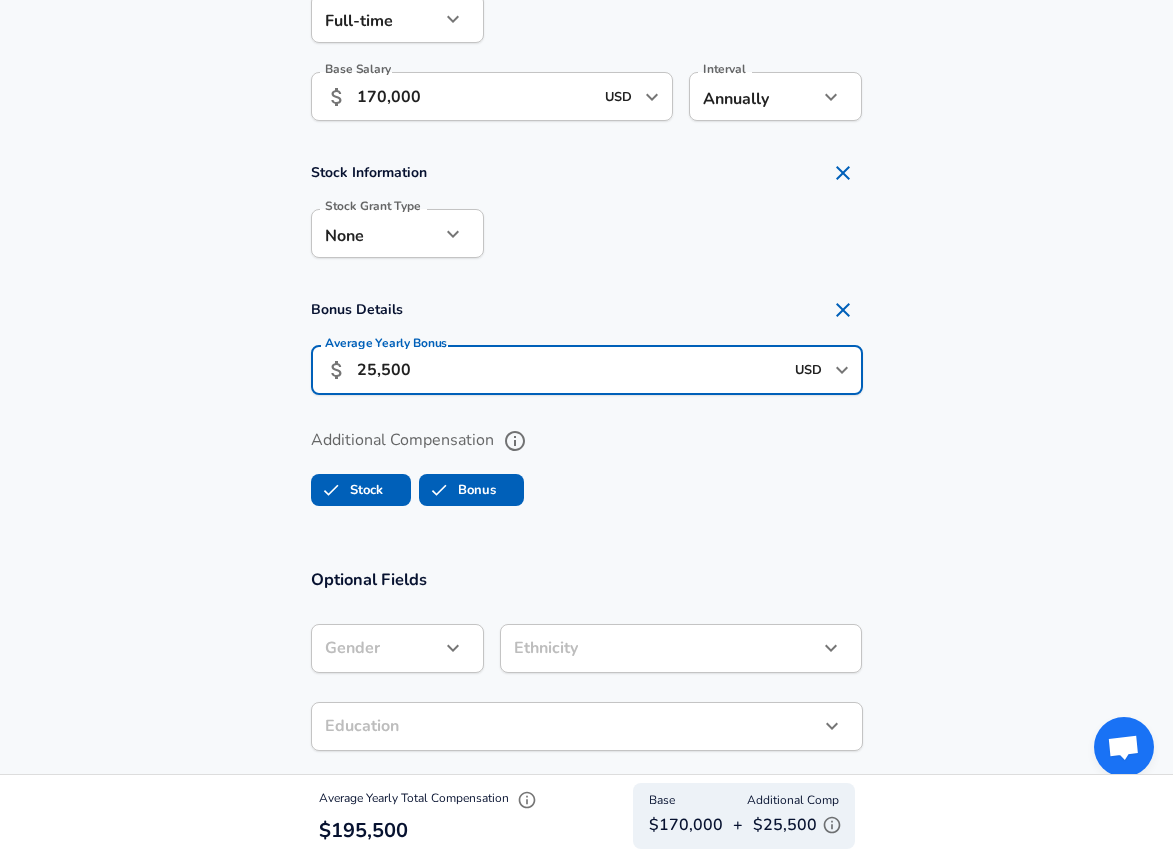 type on "25,500" 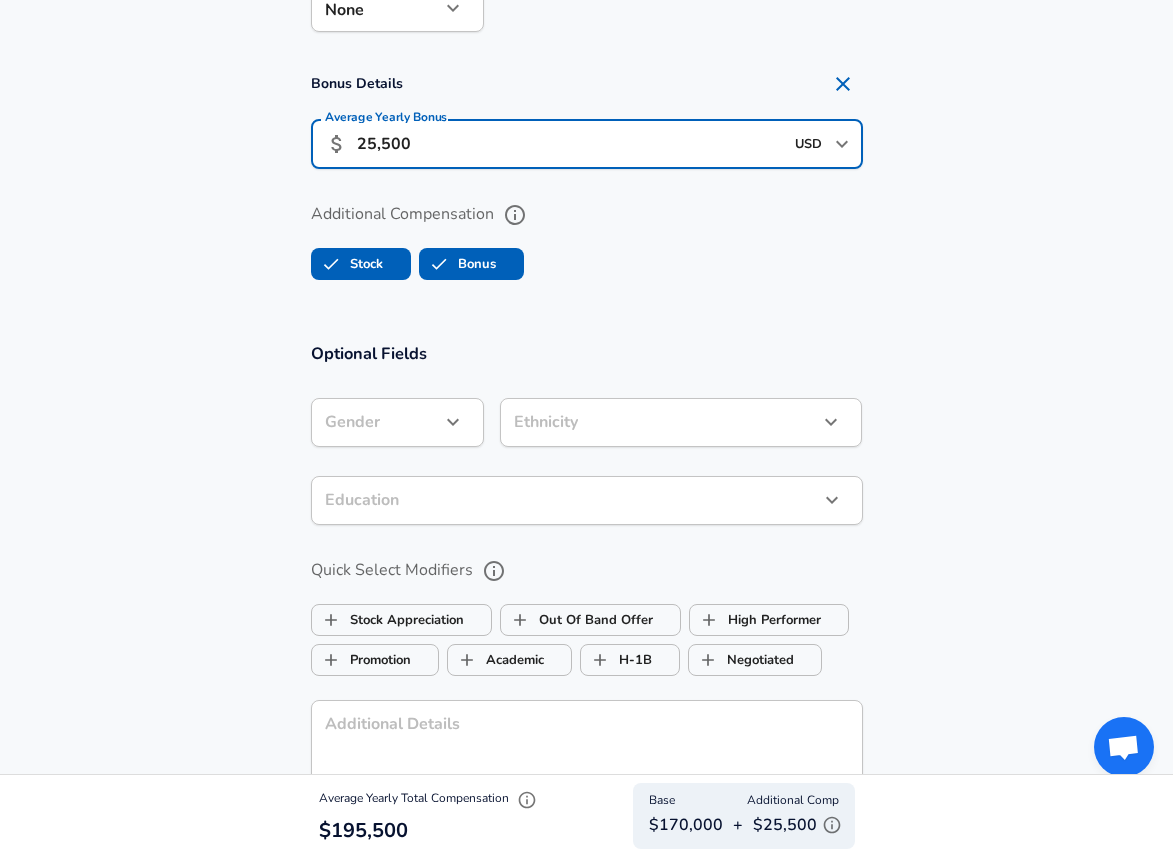 scroll, scrollTop: 1602, scrollLeft: 0, axis: vertical 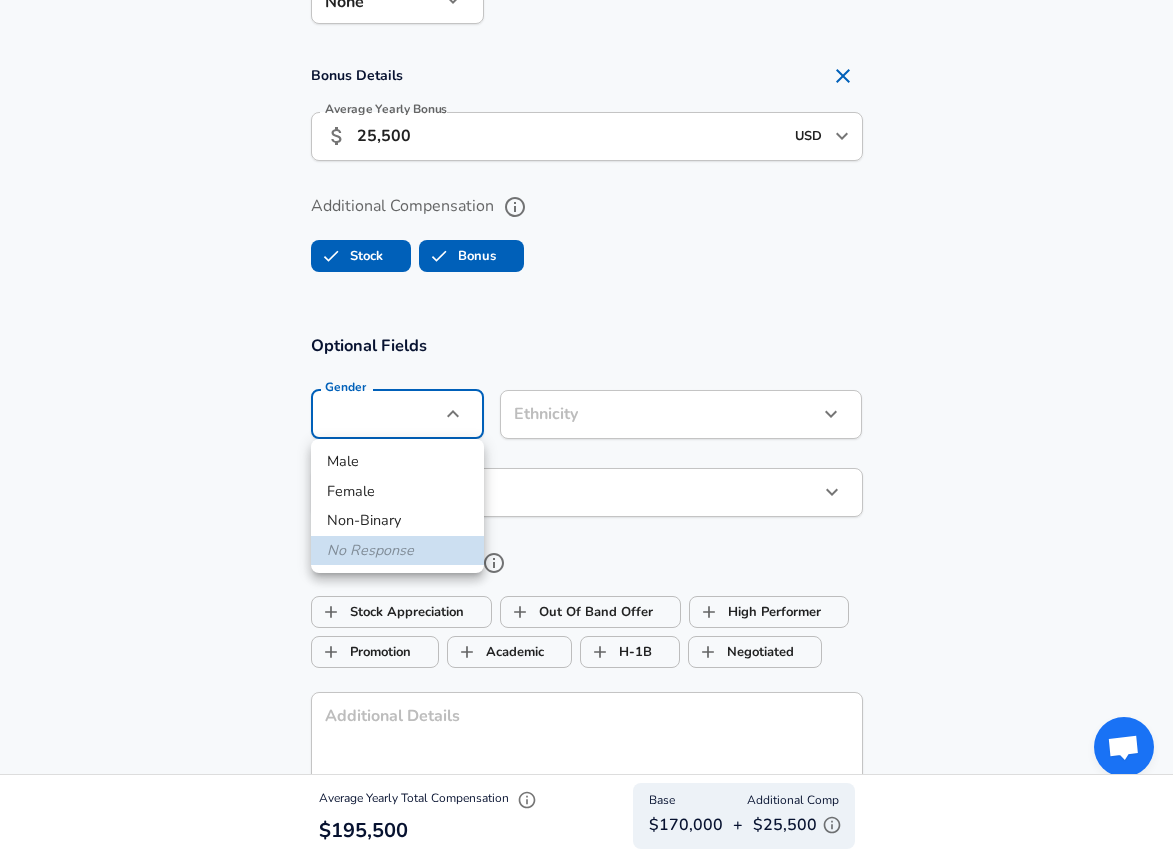 click on "Restart Add Your Salary Upload your offer letter   to verify your submission Enhance Privacy and Anonymity No Automatically hides specific fields until there are enough submissions to safely display the full details.   More Details Based on your submission and the data points that we have already collected, we will automatically hide and anonymize specific fields if there aren't enough data points to remain sufficiently anonymous. Company & Title Information   Enter the company you received your offer from Company PrizePicks Company   Select the title that closest resembles your official title. This should be similar to the title that was present on your offer letter. Title Software Engineer Title   Select a job family that best fits your role. If you can't find one, select 'Other' to enter a custom job family Job Family Software Engineer Job Family   Select a Specialization that best fits your role. If you can't find one, select 'Other' to enter a custom specialization Select Specialization   Level Level Yes" at bounding box center (586, -1174) 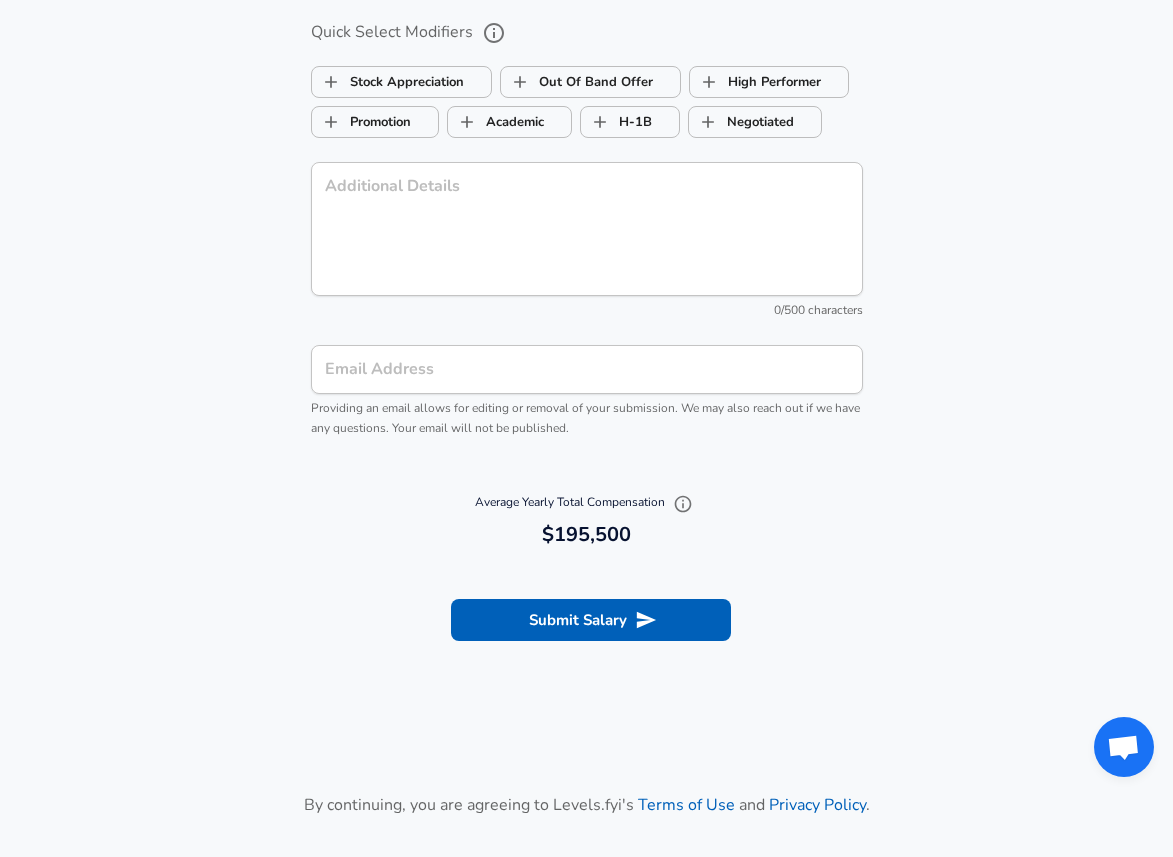scroll, scrollTop: 2139, scrollLeft: 0, axis: vertical 